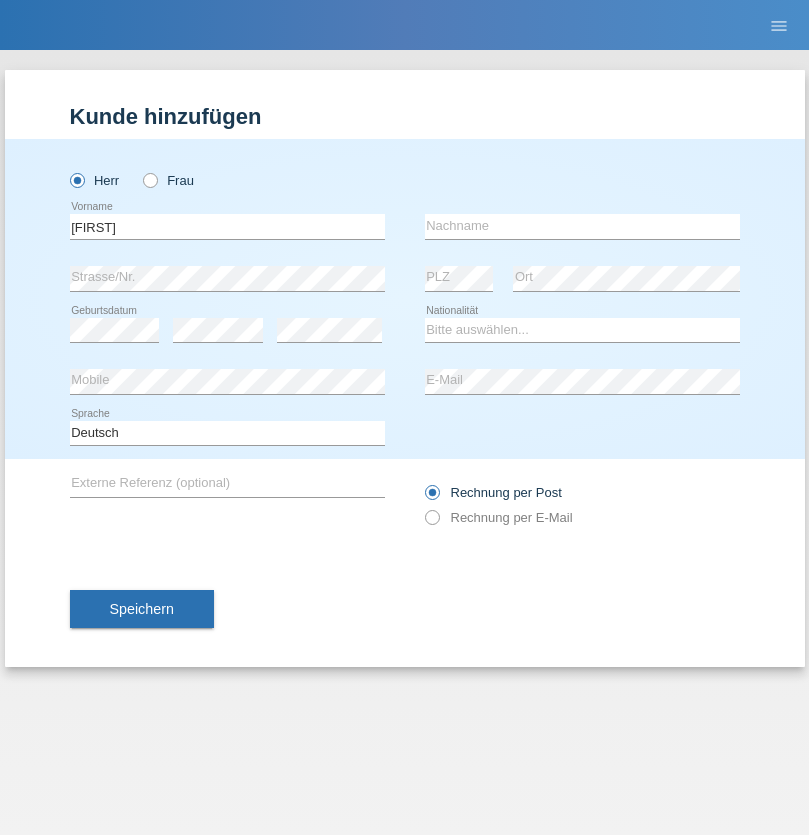 scroll, scrollTop: 0, scrollLeft: 0, axis: both 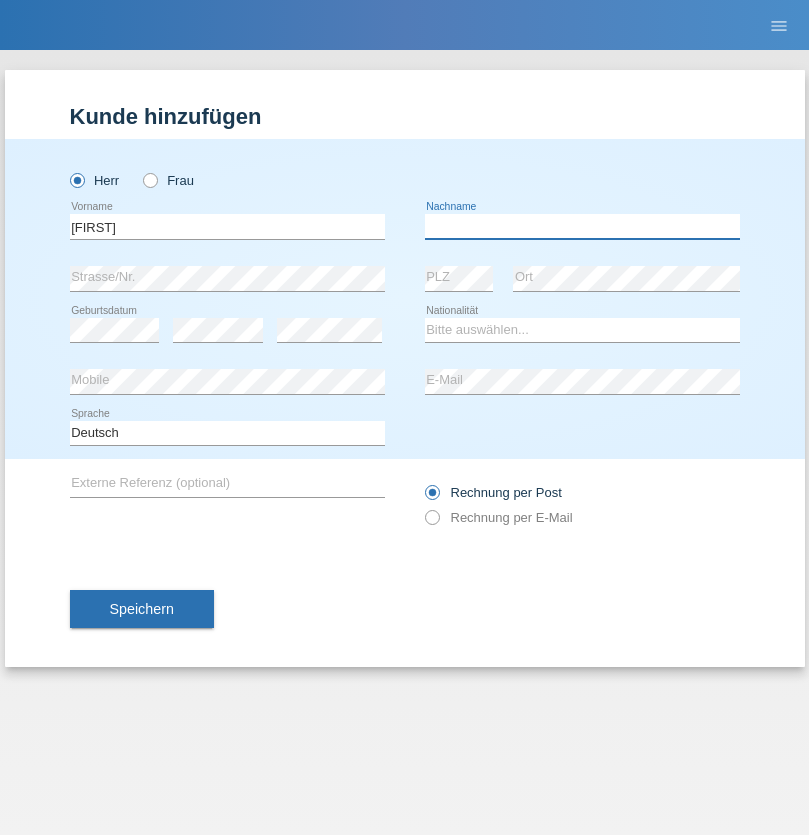 click at bounding box center (582, 226) 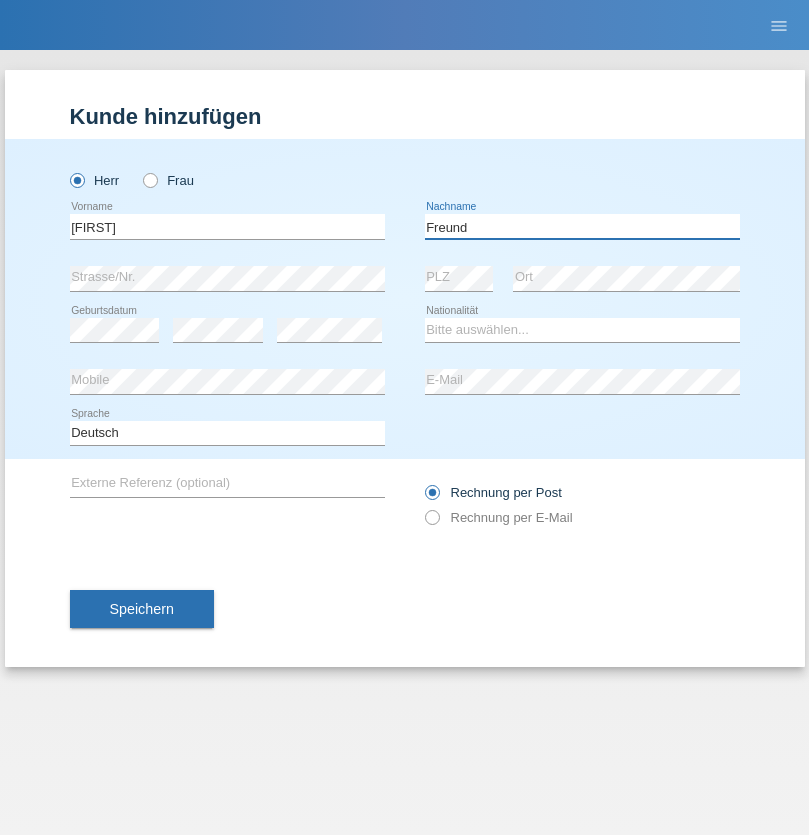type on "Freund" 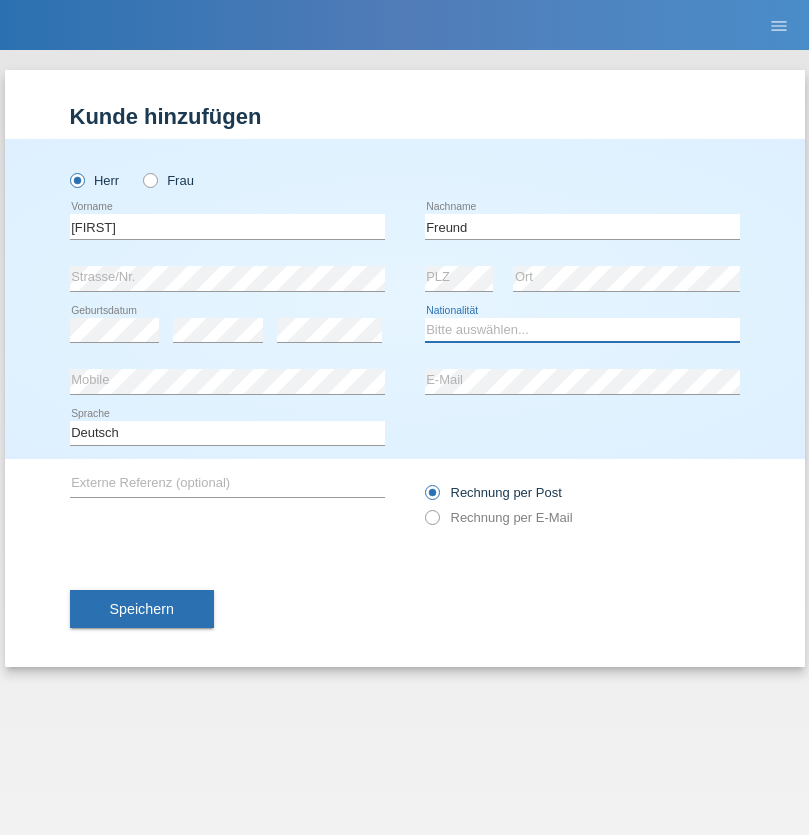 select on "CH" 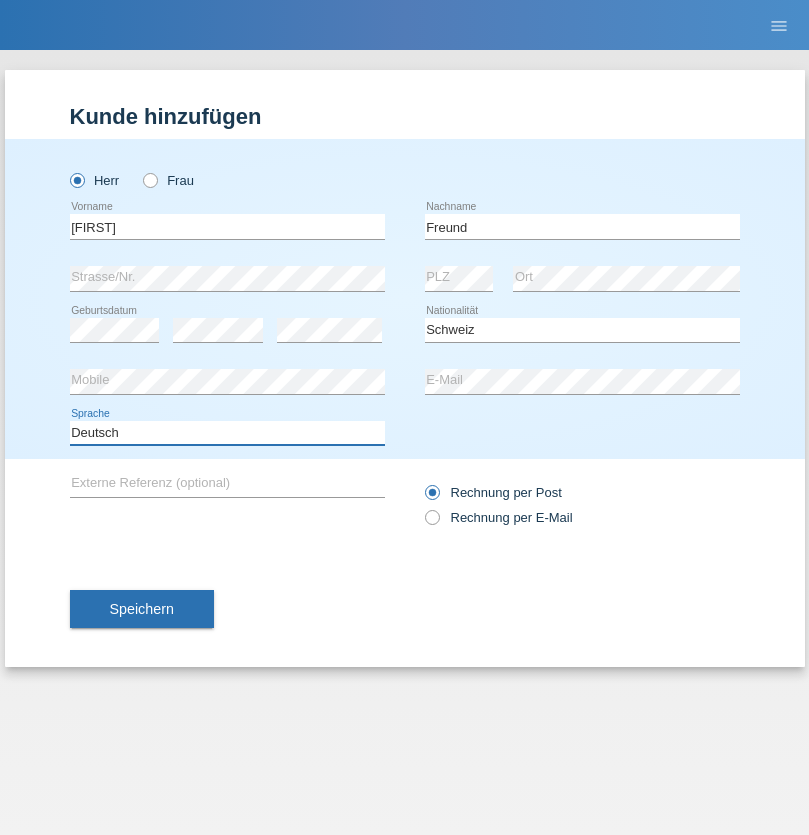 select on "en" 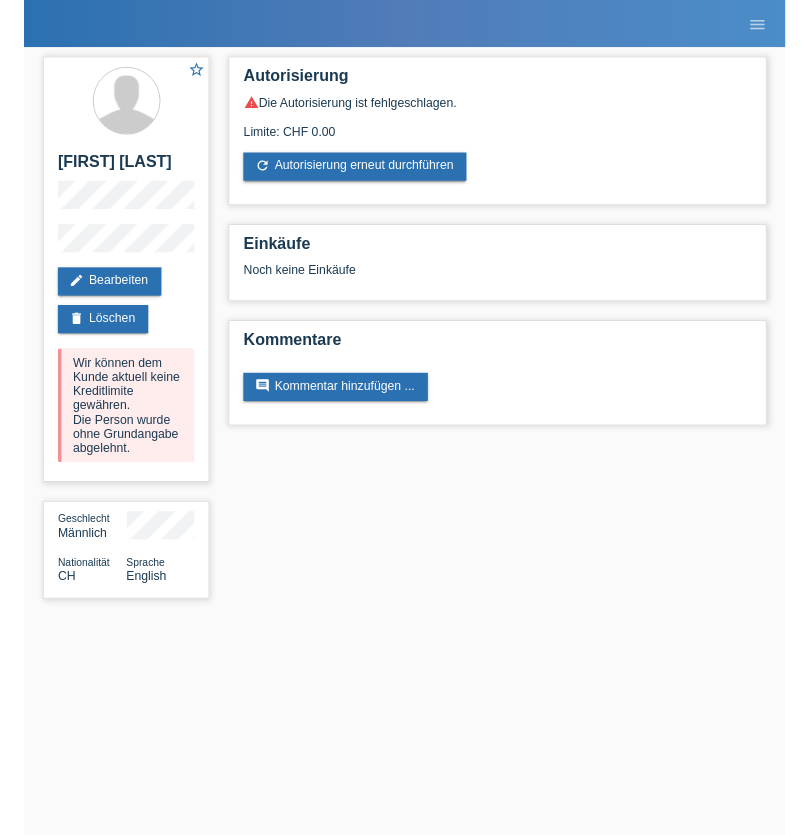 scroll, scrollTop: 0, scrollLeft: 0, axis: both 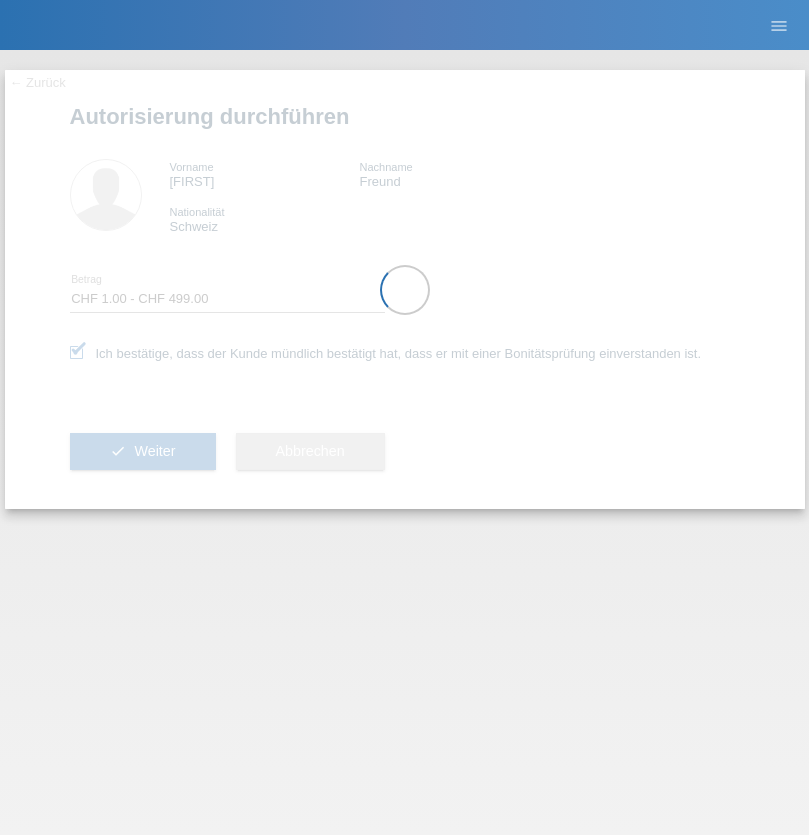 select on "1" 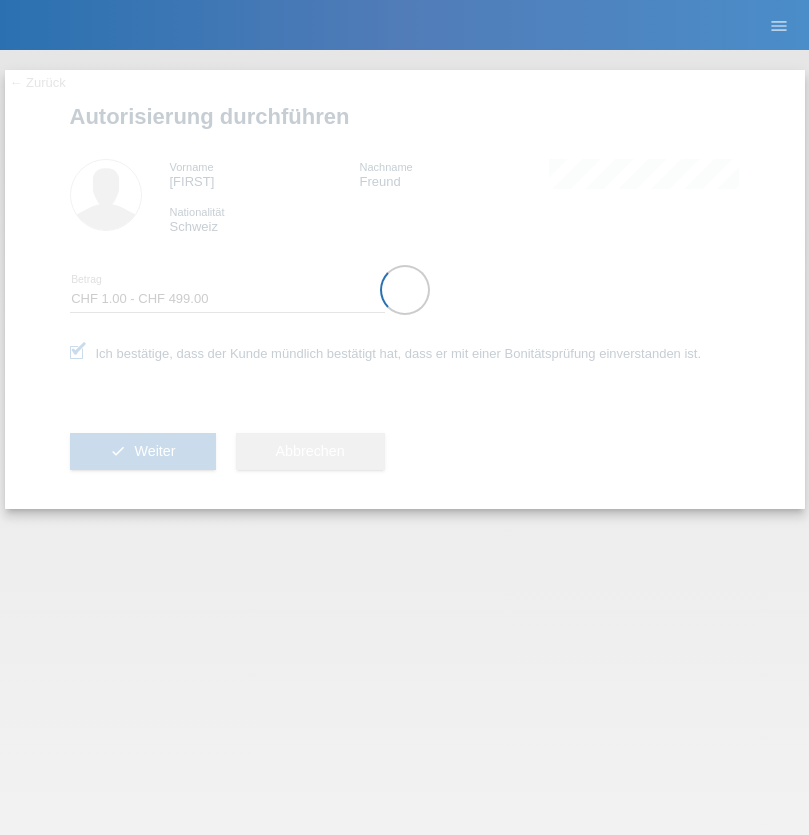 scroll, scrollTop: 0, scrollLeft: 0, axis: both 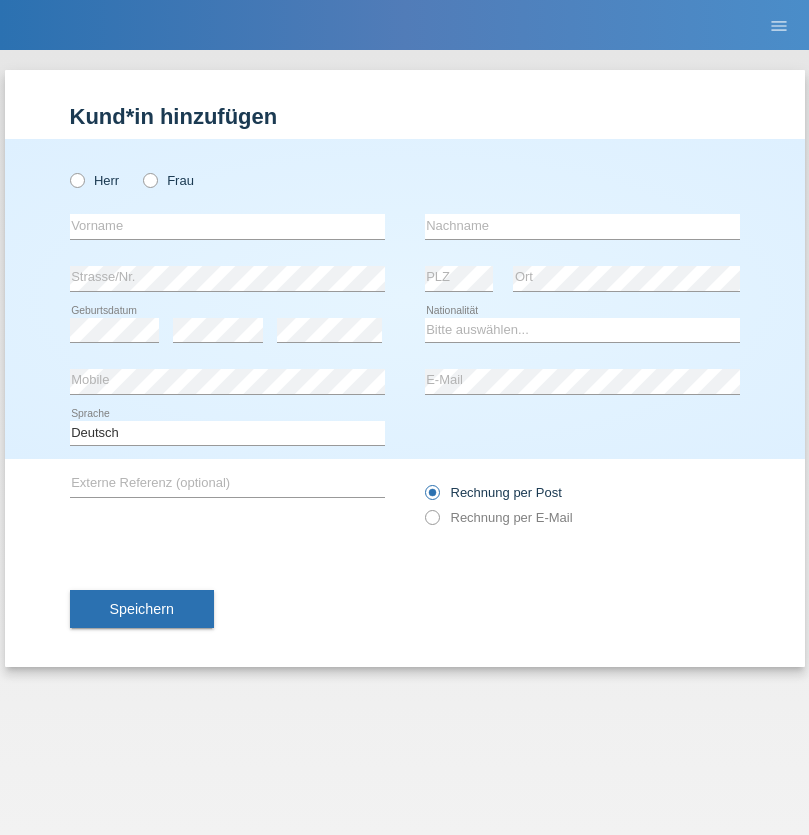 radio on "true" 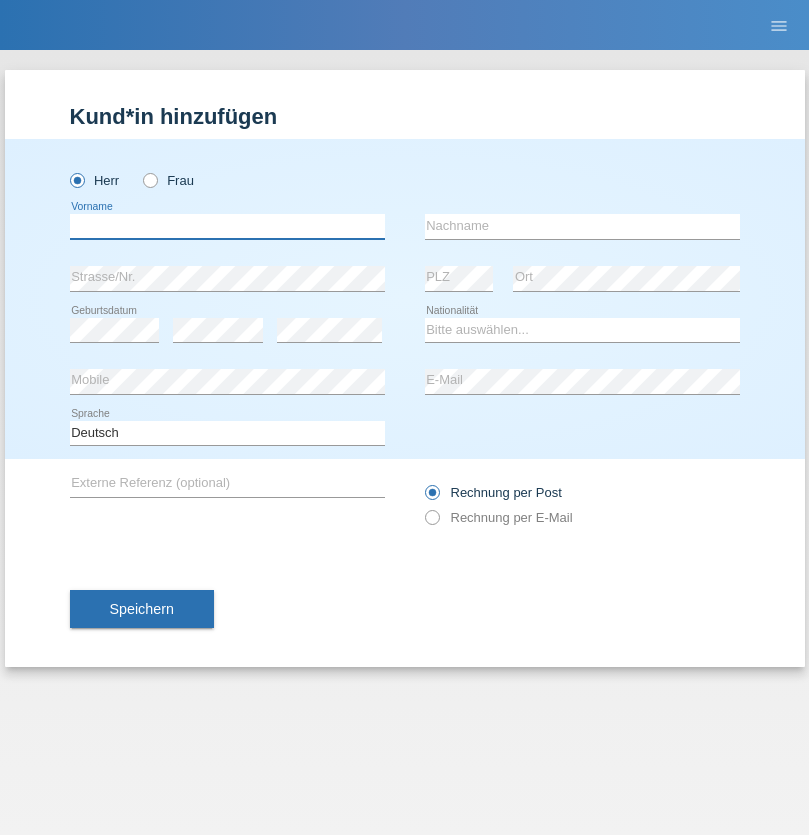 click at bounding box center (227, 226) 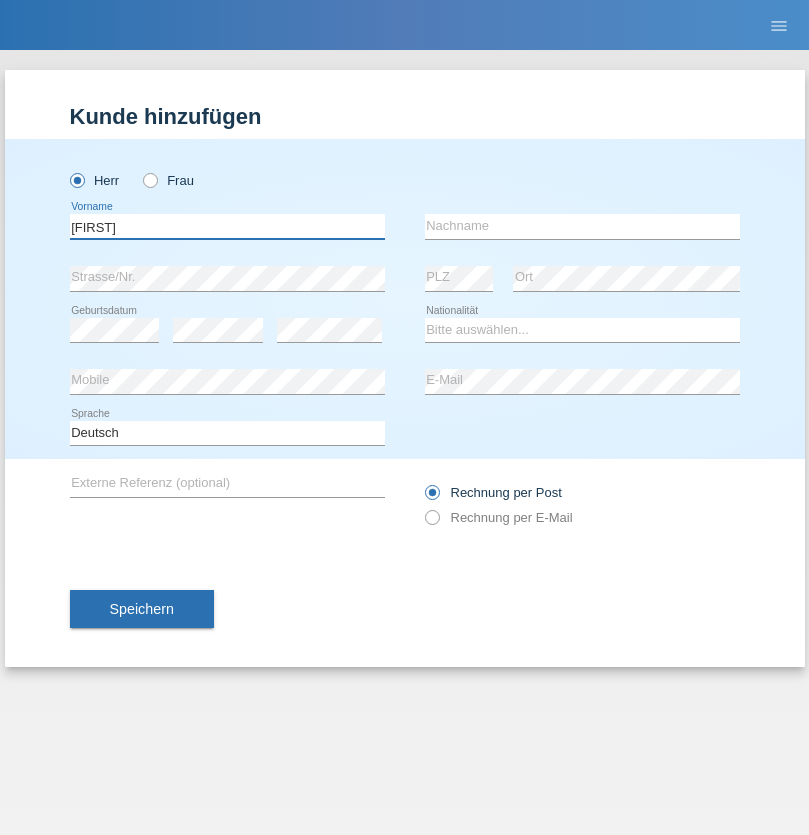type on "Hugo" 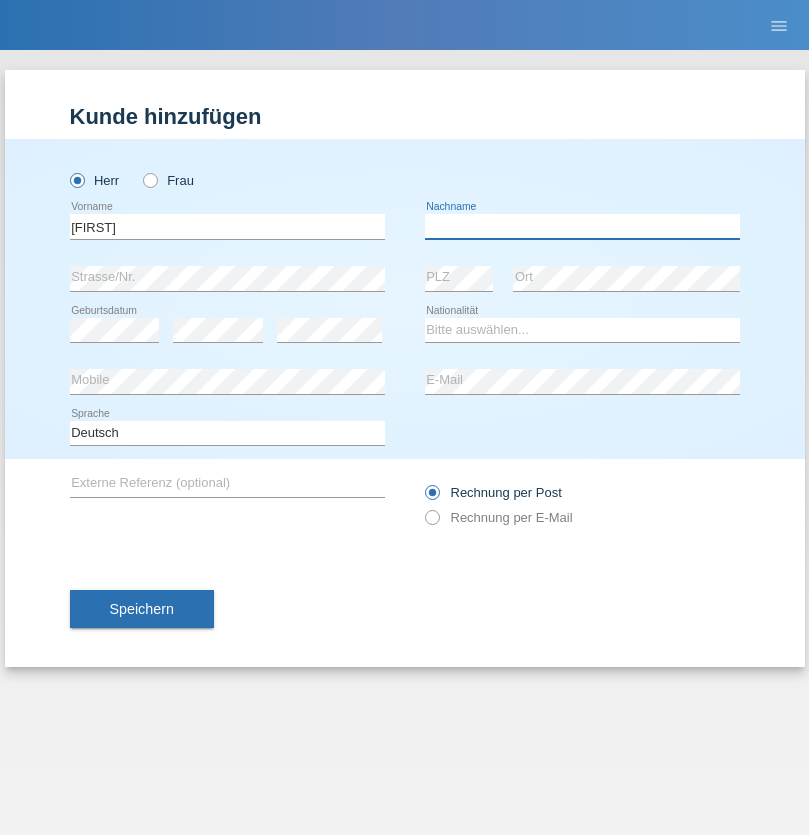 click at bounding box center [582, 226] 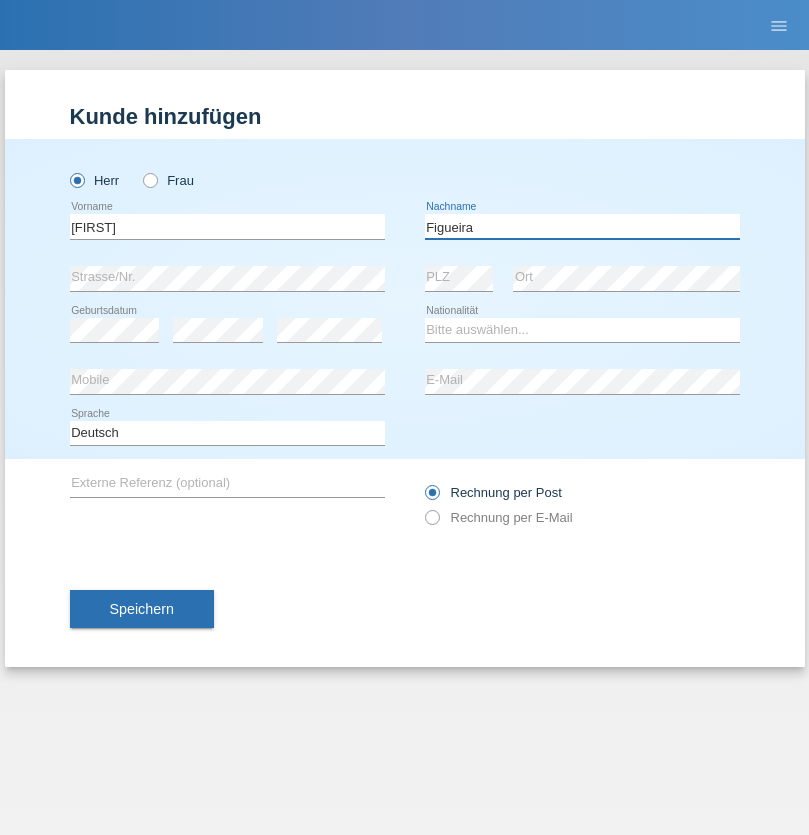 type on "Figueira" 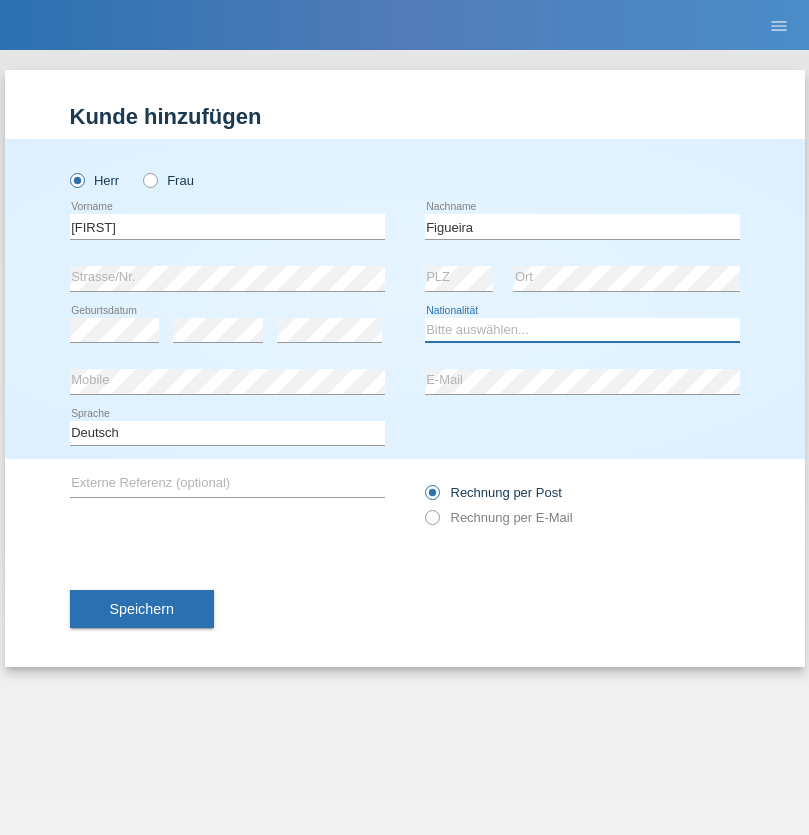 select on "PT" 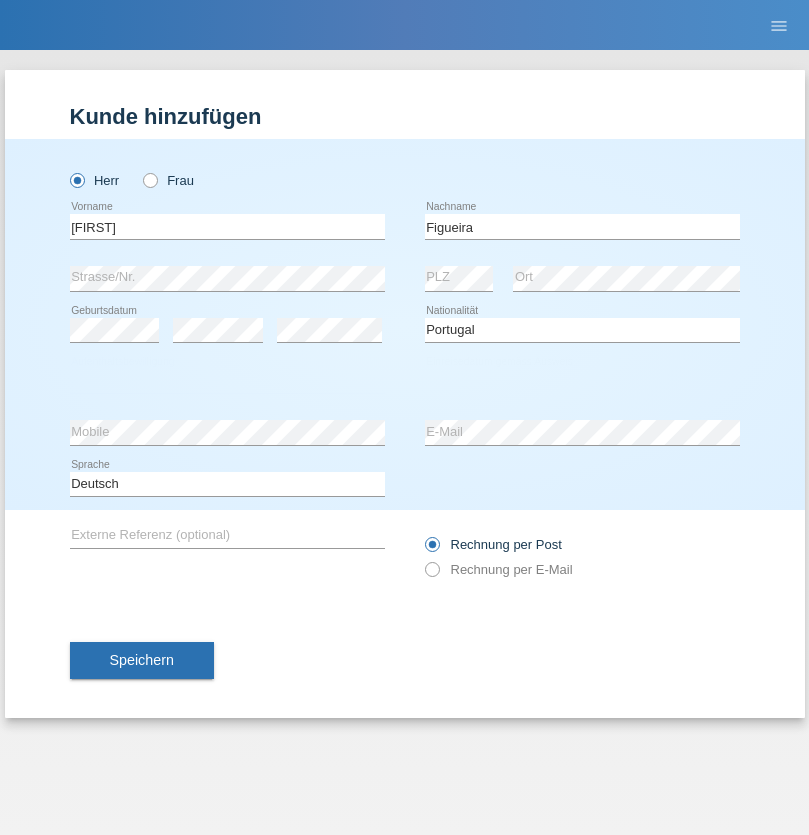 select on "C" 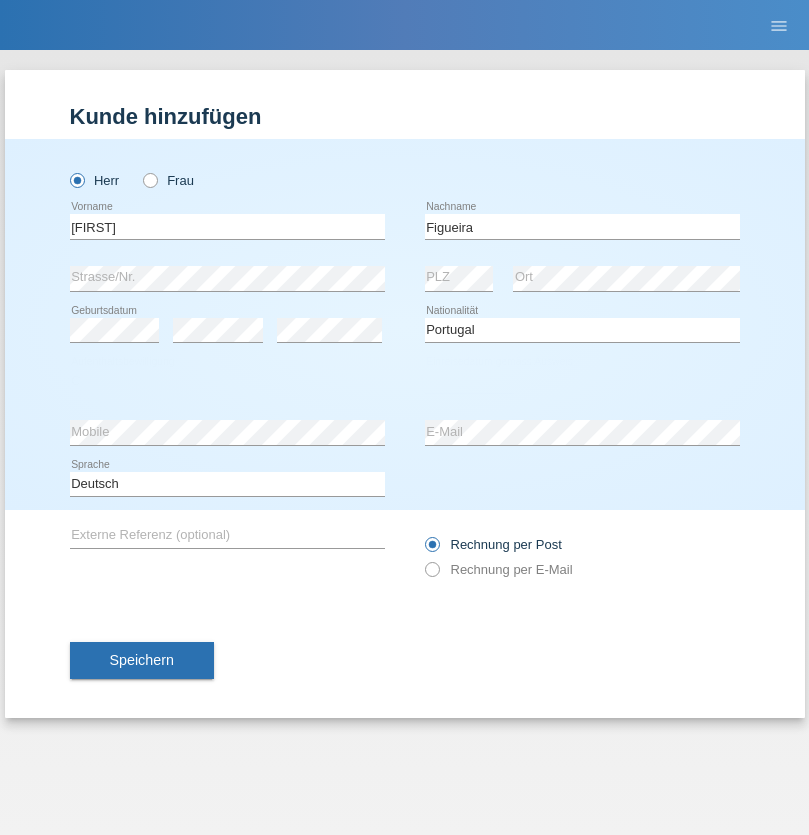 select on "04" 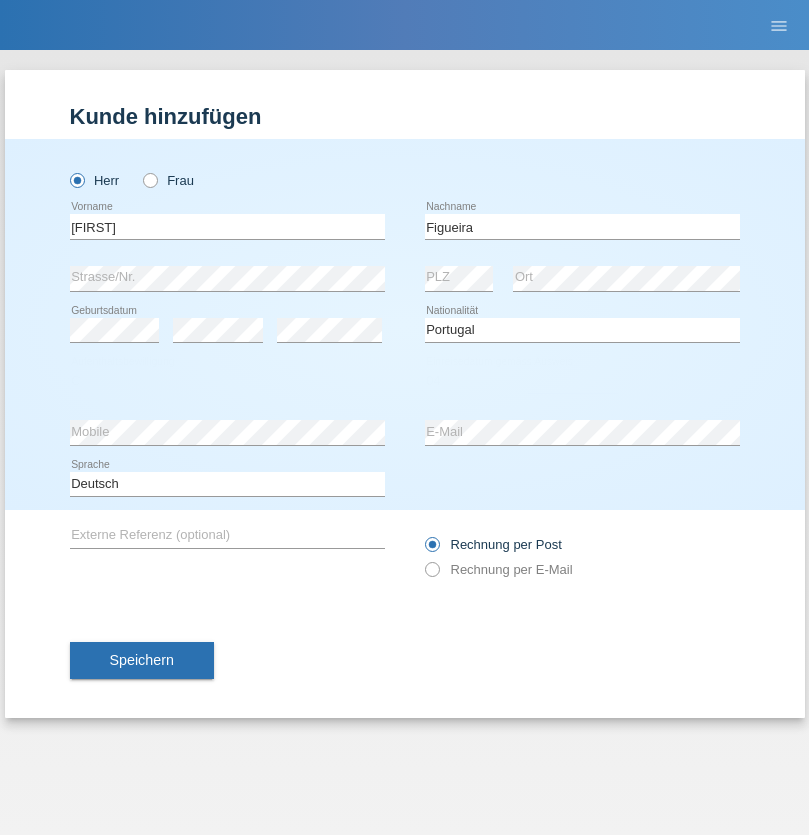 select on "02" 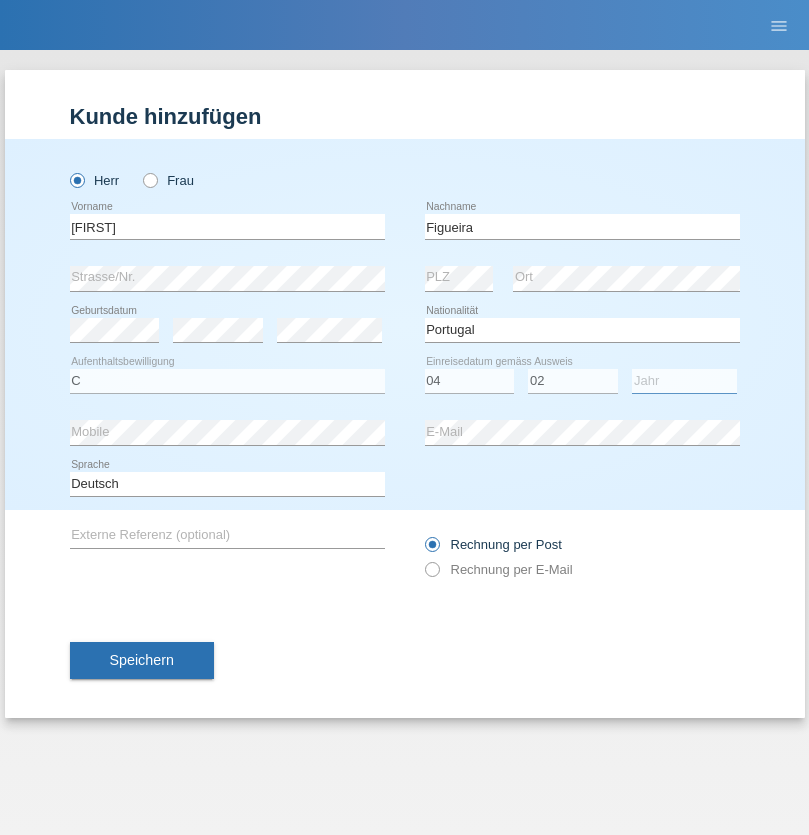 select on "2012" 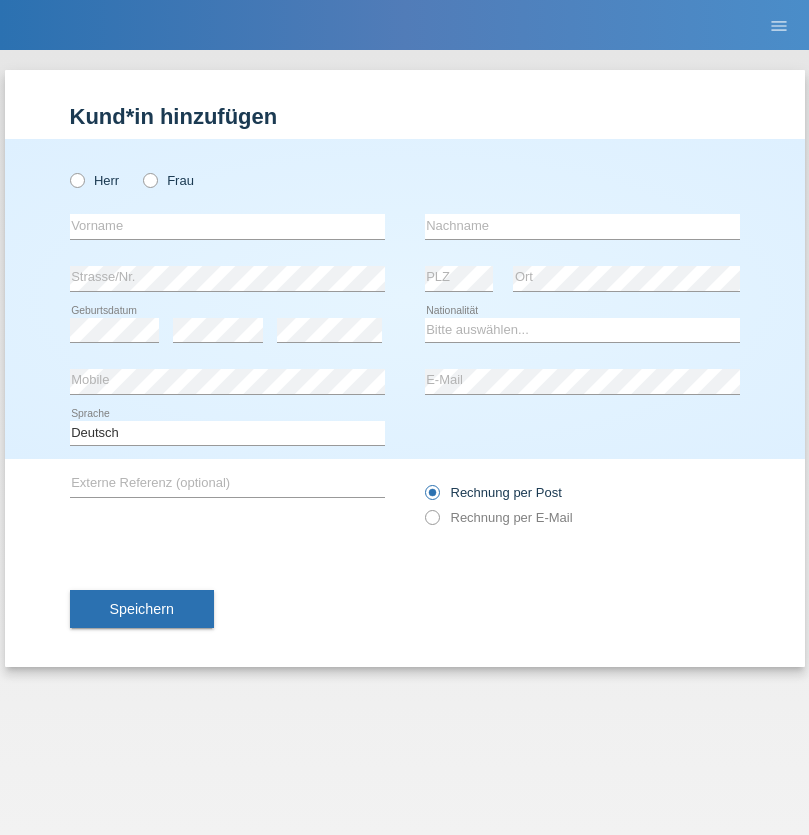 scroll, scrollTop: 0, scrollLeft: 0, axis: both 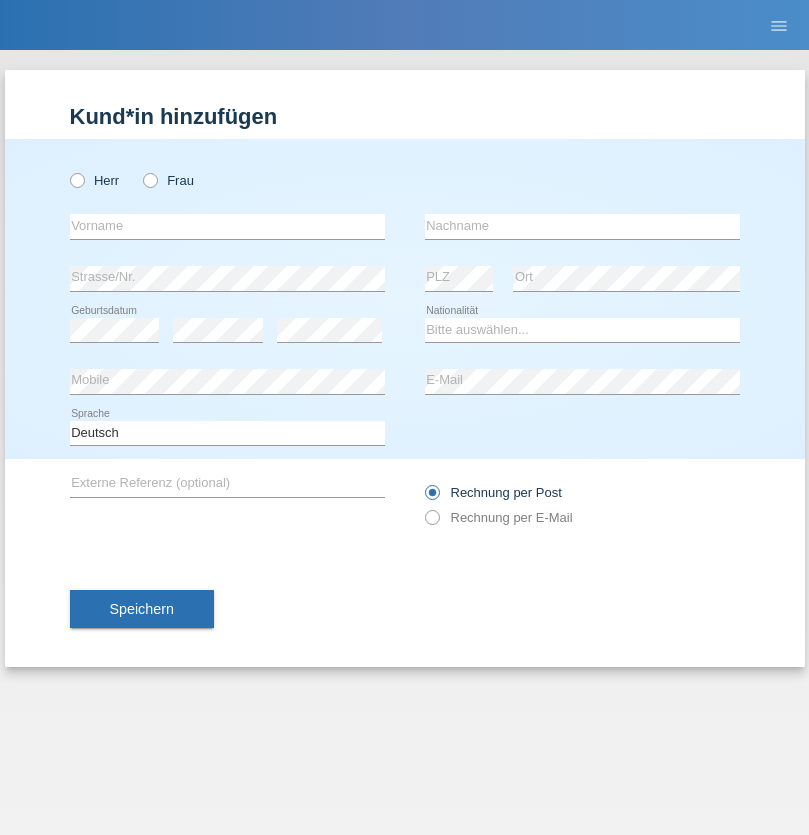 radio on "true" 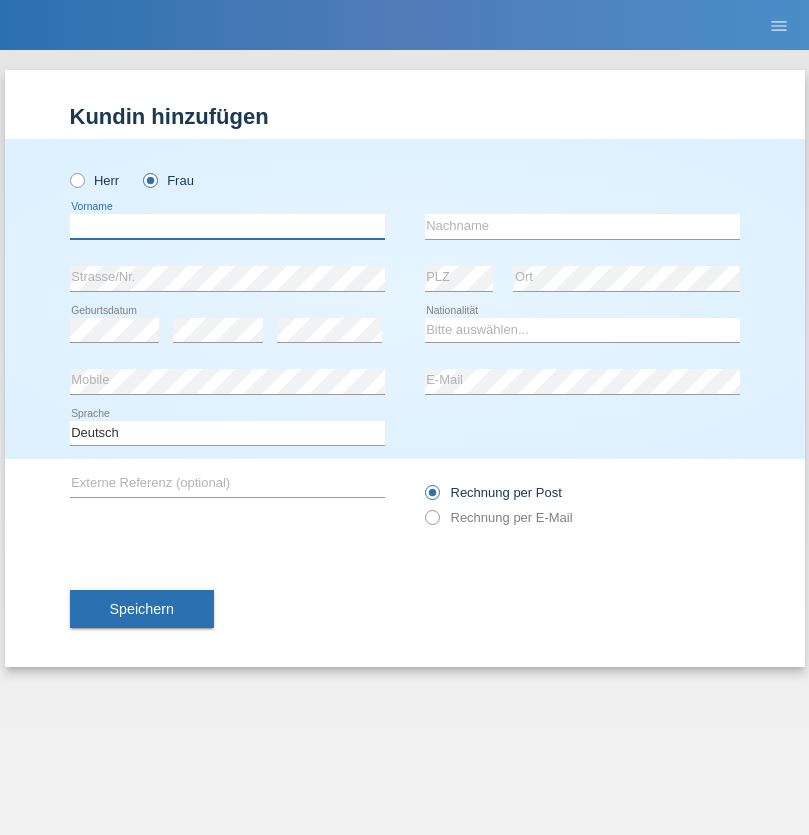 click at bounding box center [227, 226] 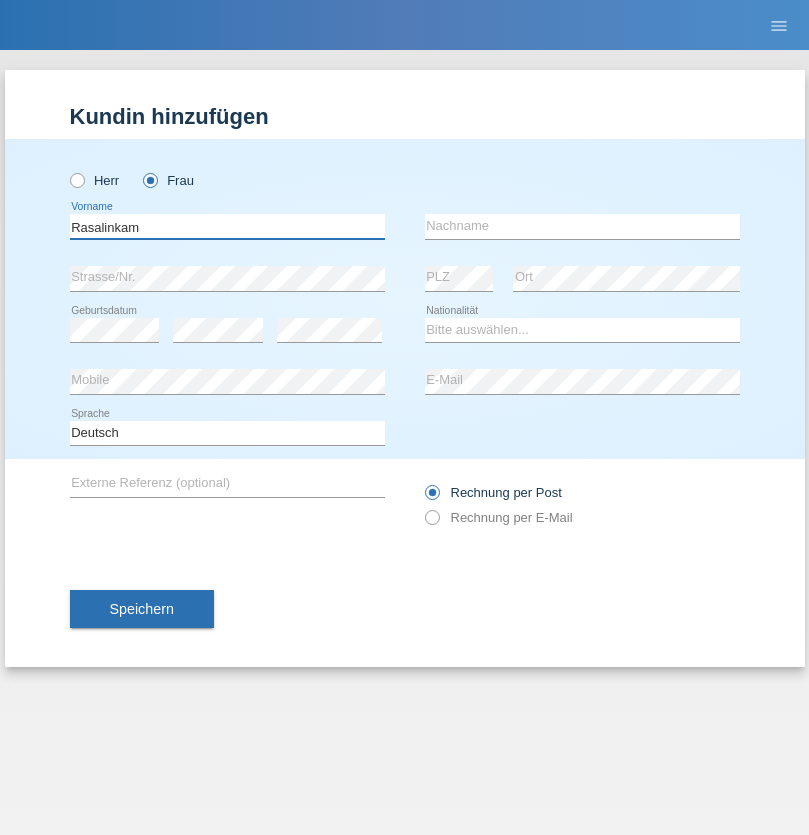 type on "Rasalinkam" 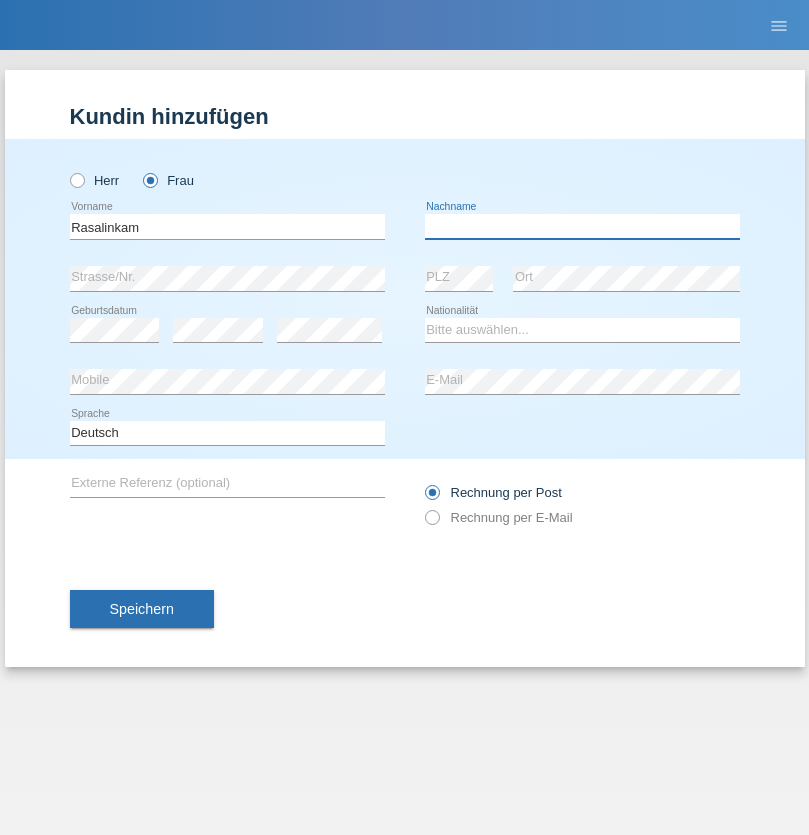 click at bounding box center (582, 226) 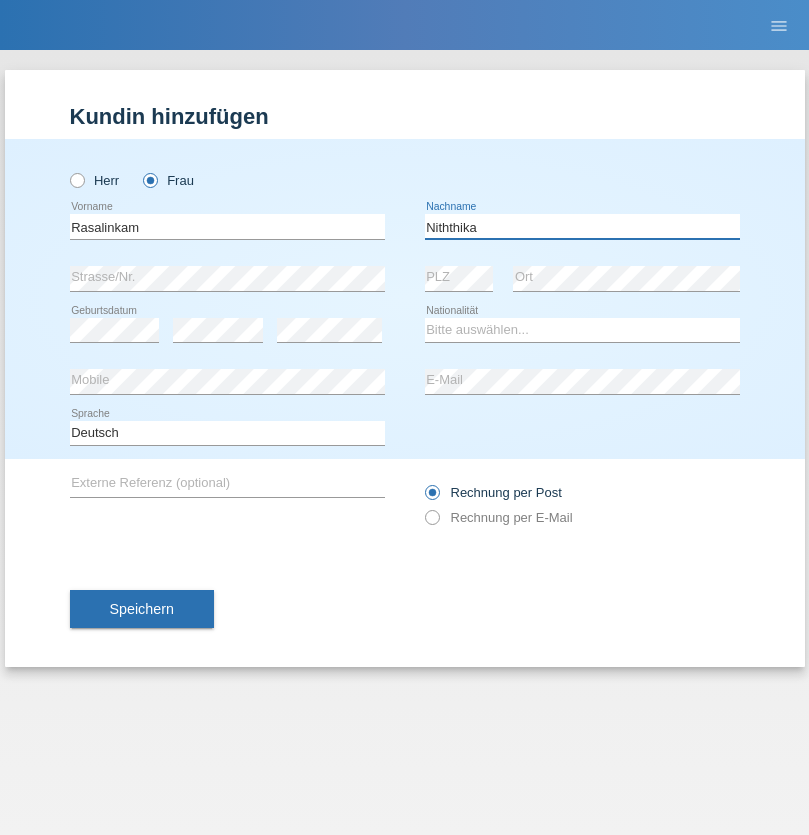 type on "Niththika" 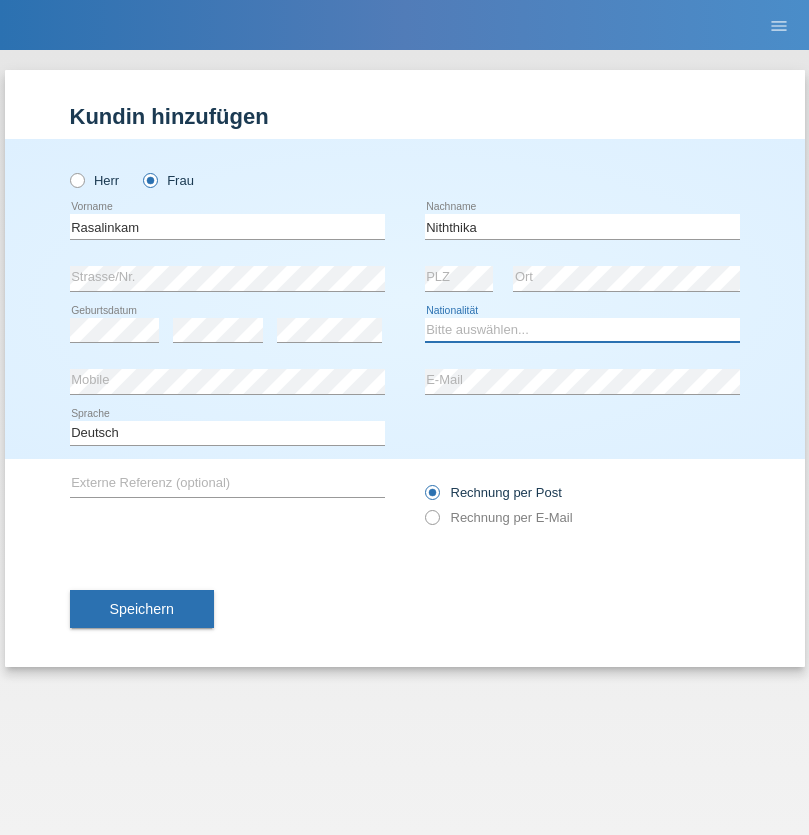 select on "LK" 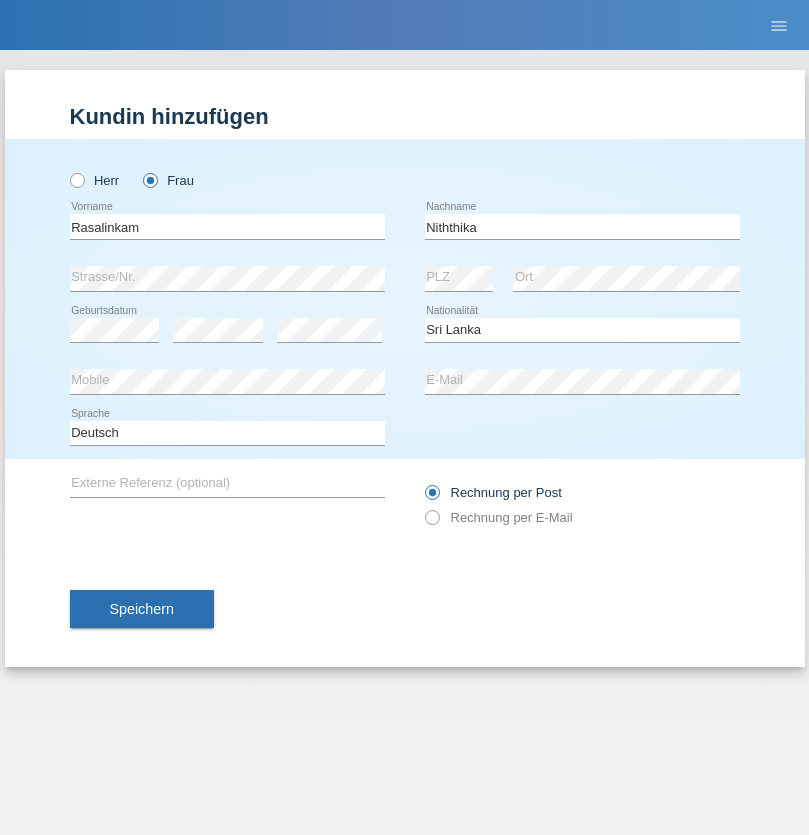 select on "C" 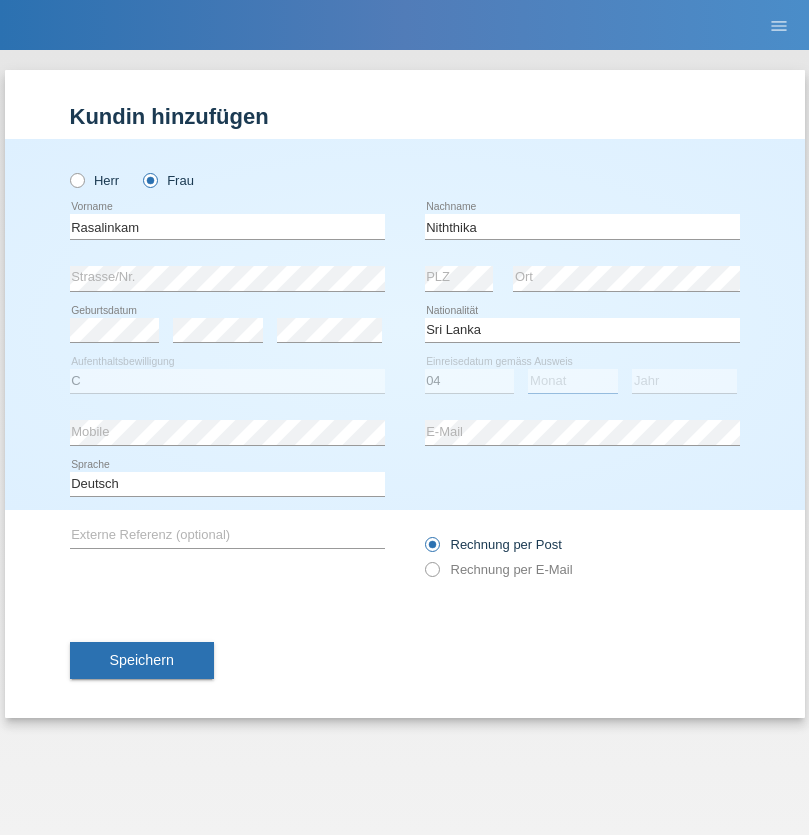 select on "08" 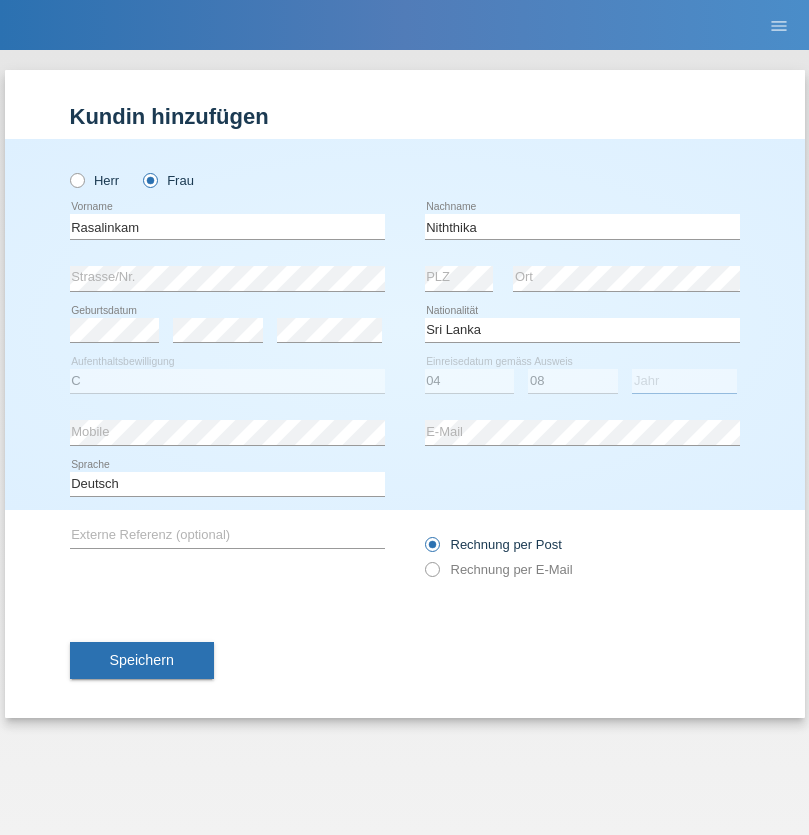 select on "2021" 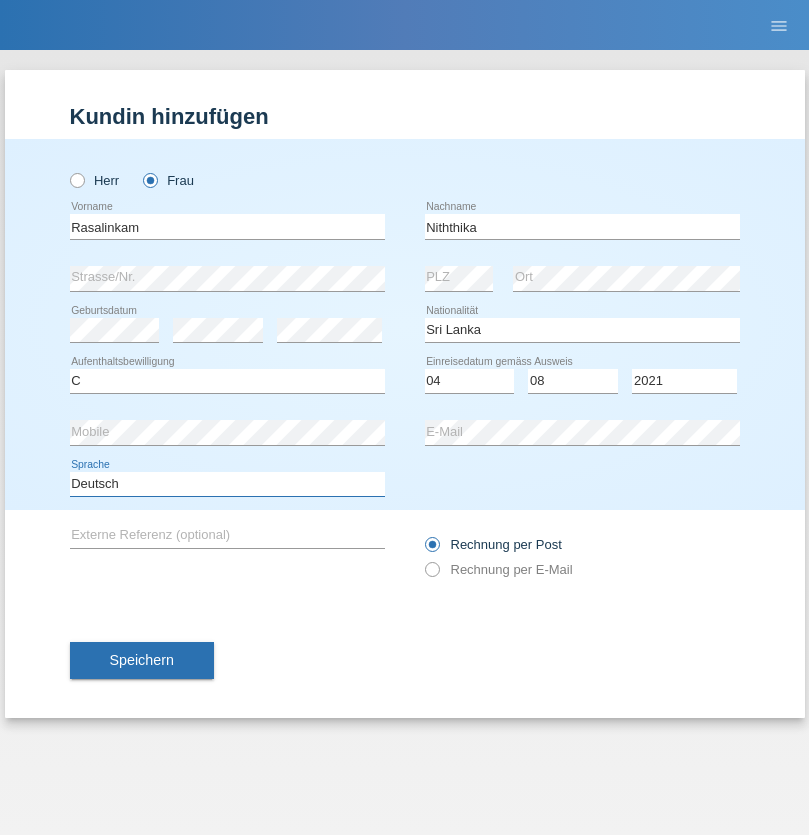 select on "en" 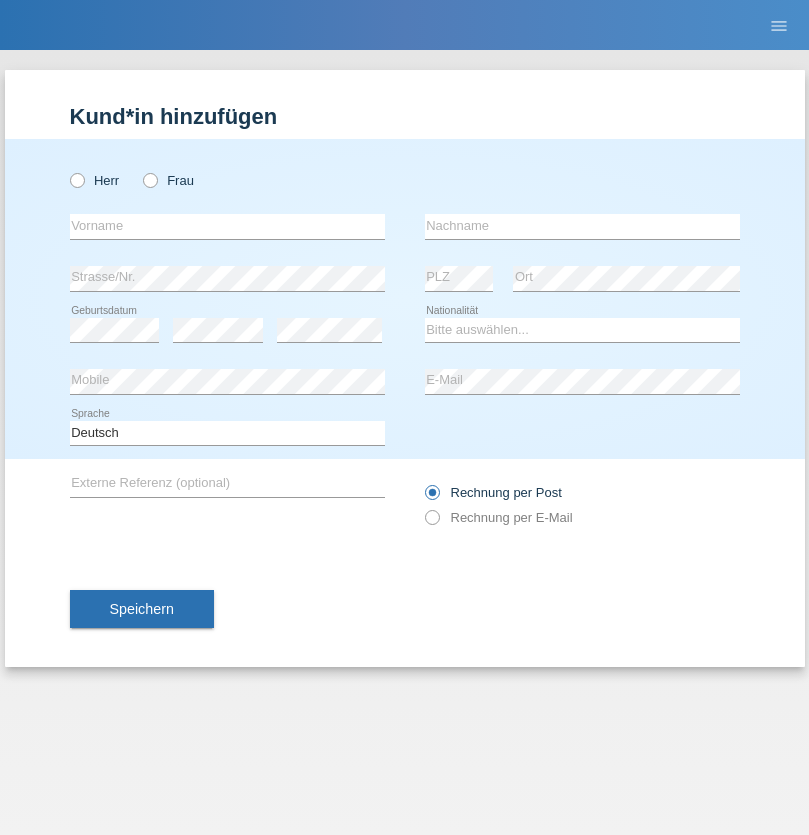 scroll, scrollTop: 0, scrollLeft: 0, axis: both 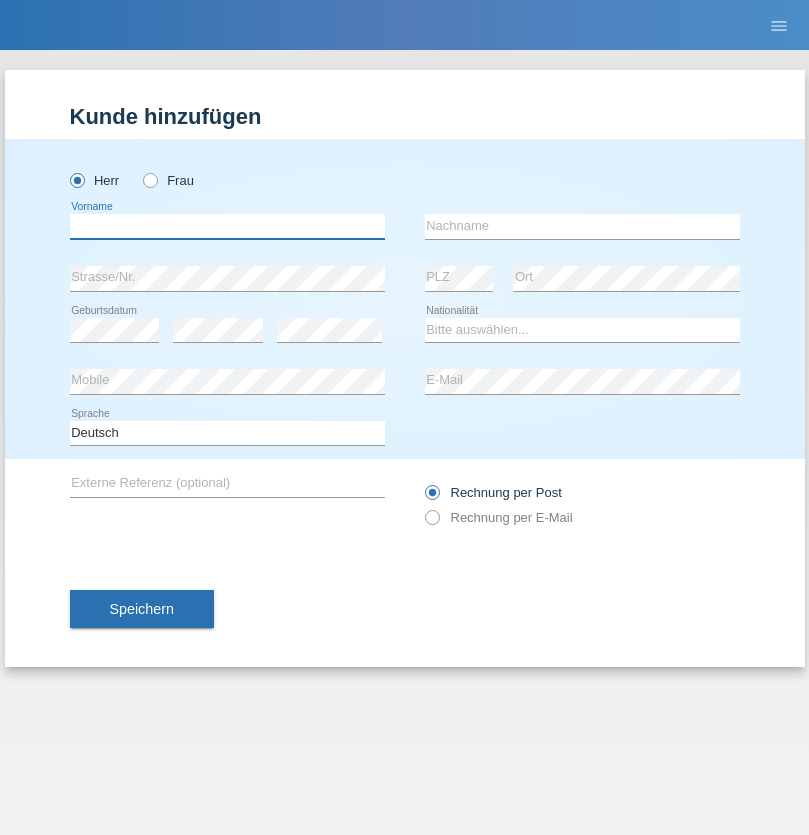 click at bounding box center [227, 226] 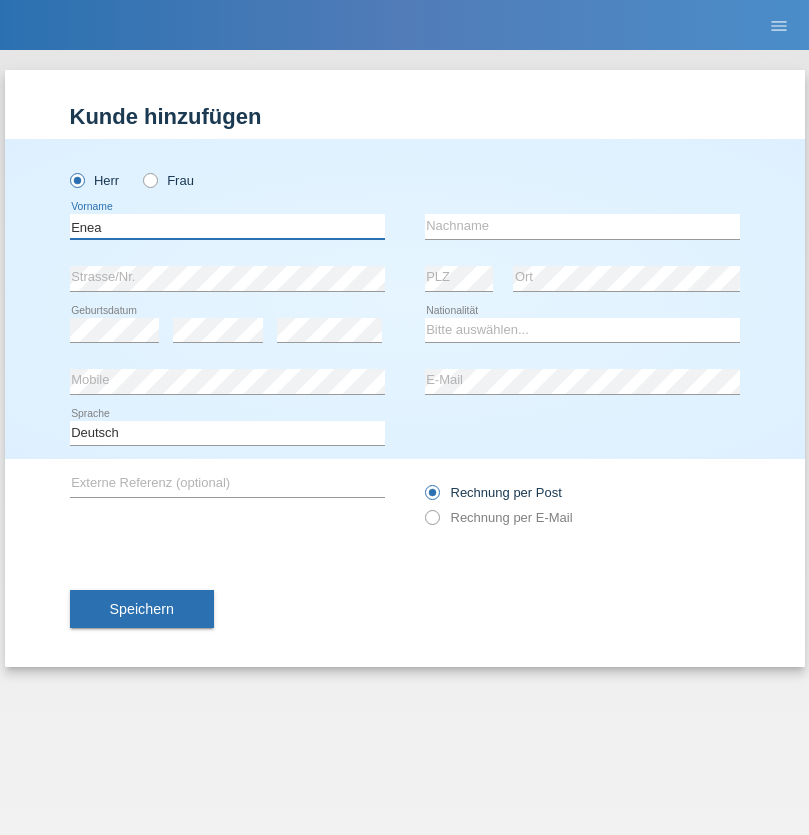 type on "Enea" 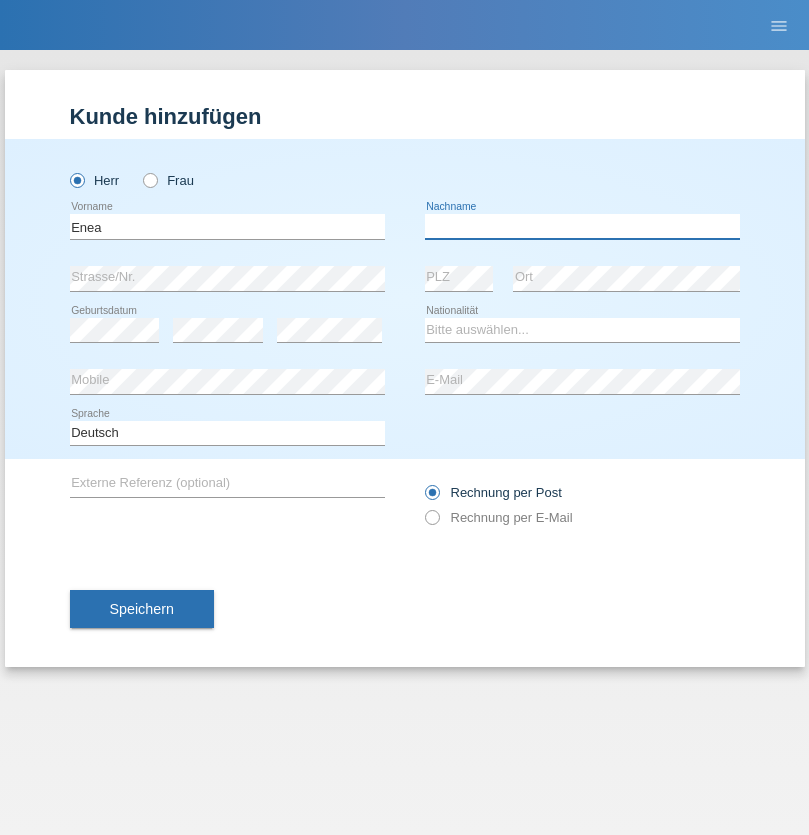 click at bounding box center (582, 226) 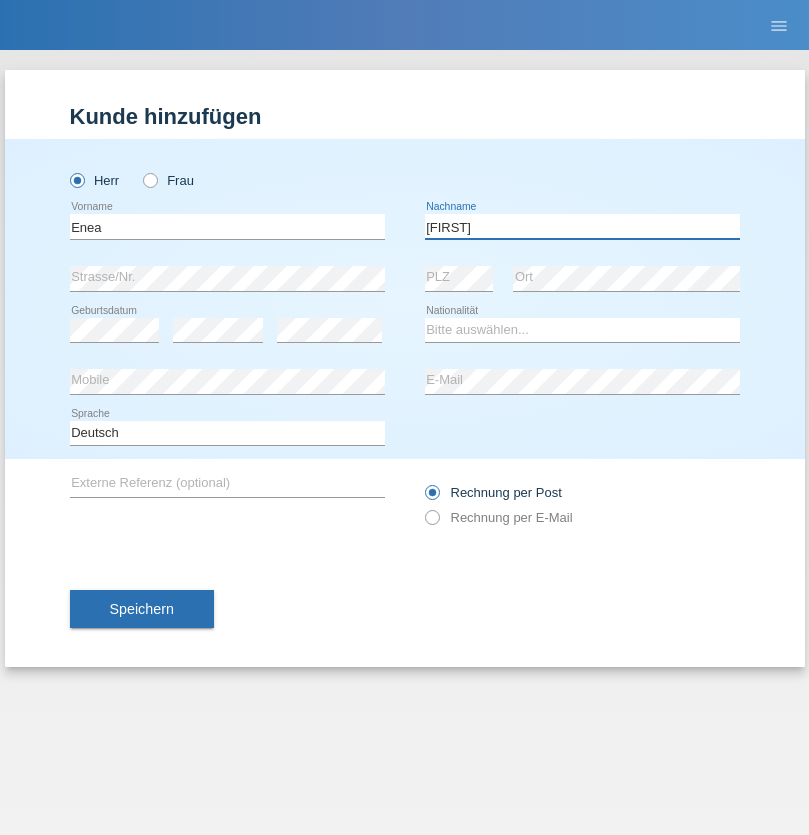 type on "[FIRST]" 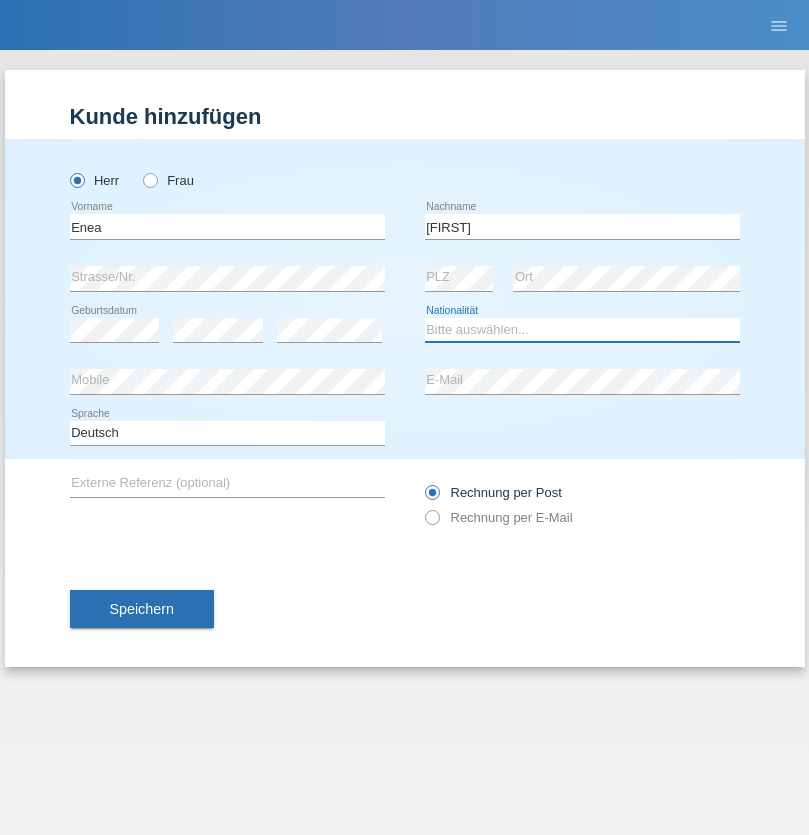 select on "OM" 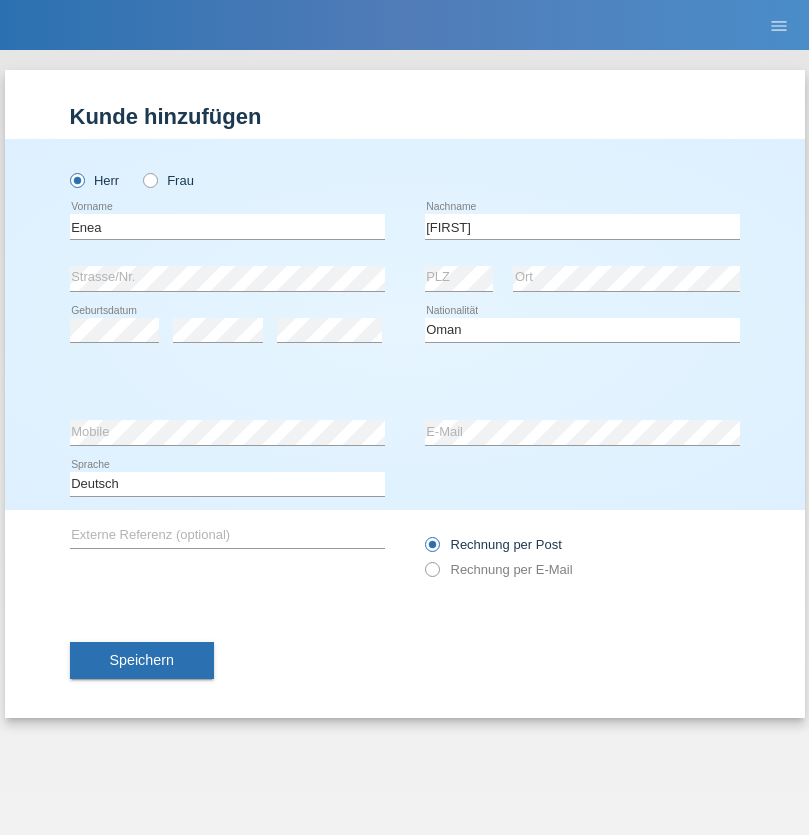 select on "C" 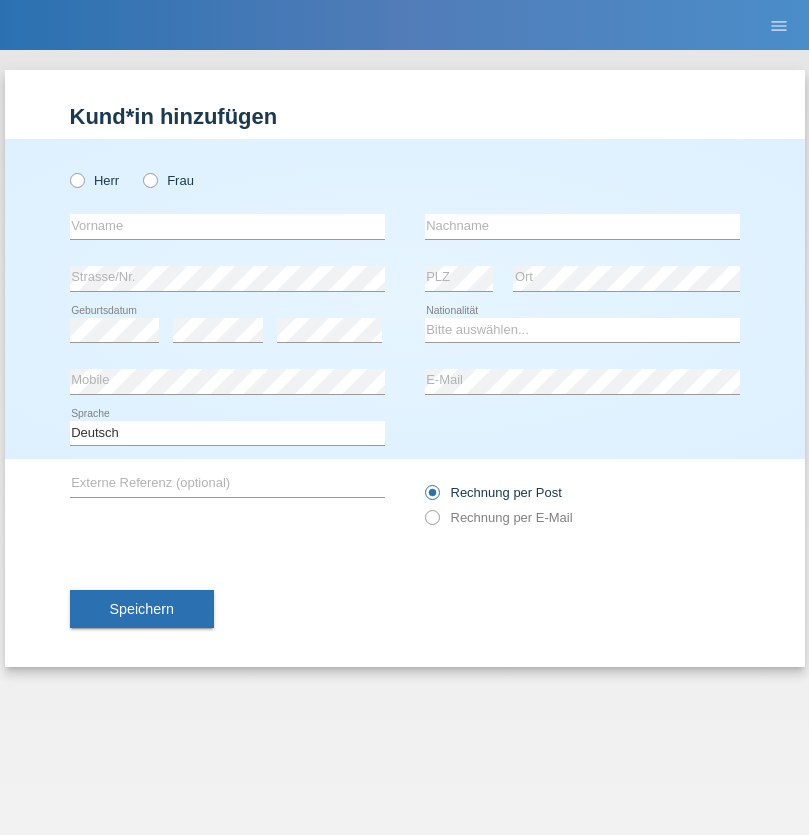 scroll, scrollTop: 0, scrollLeft: 0, axis: both 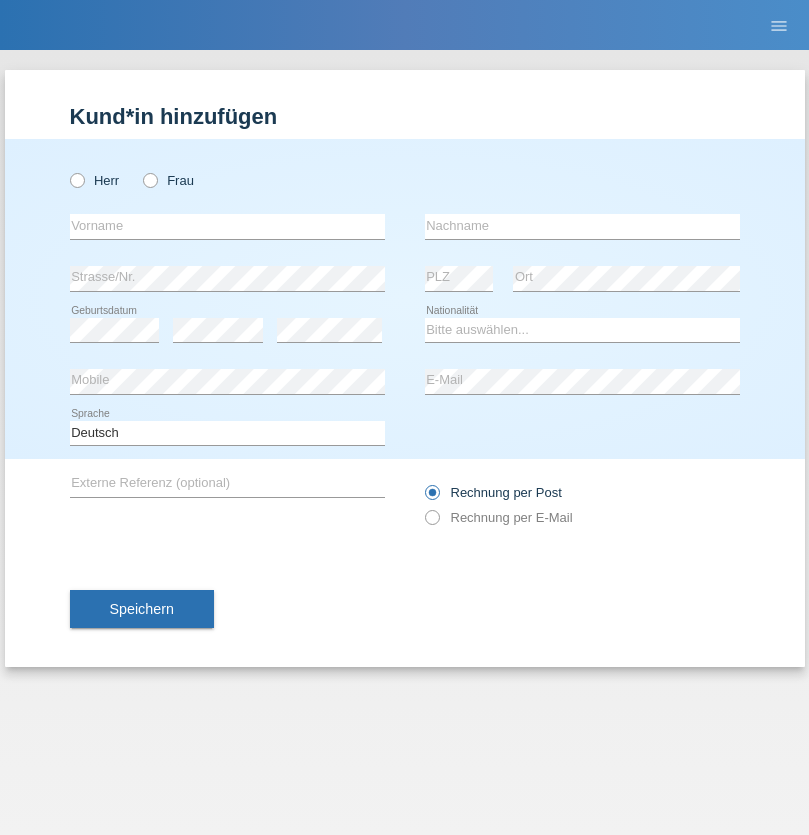 radio on "true" 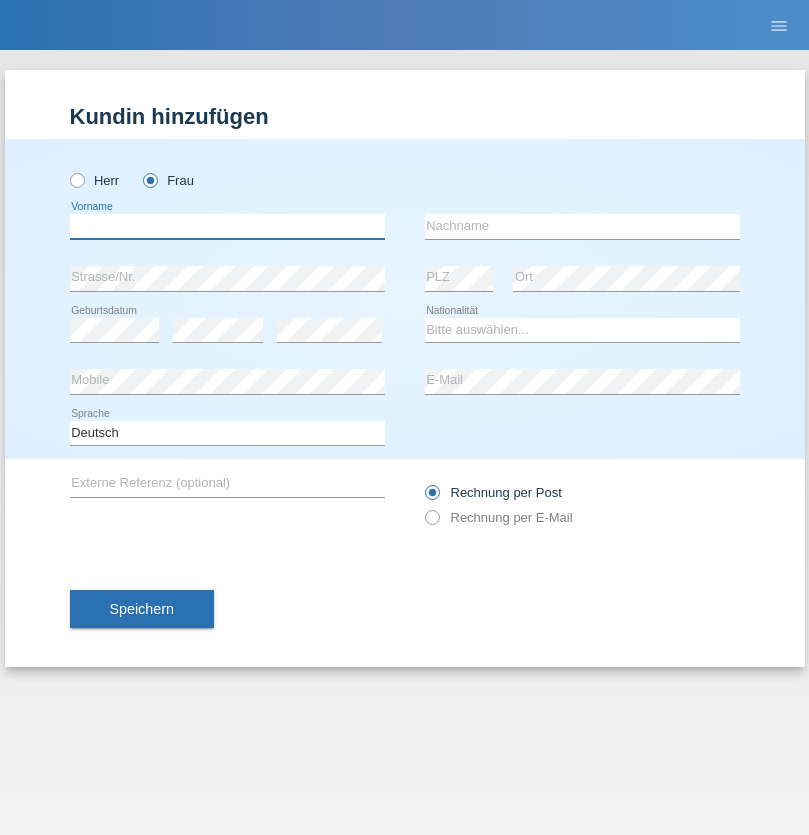 click at bounding box center [227, 226] 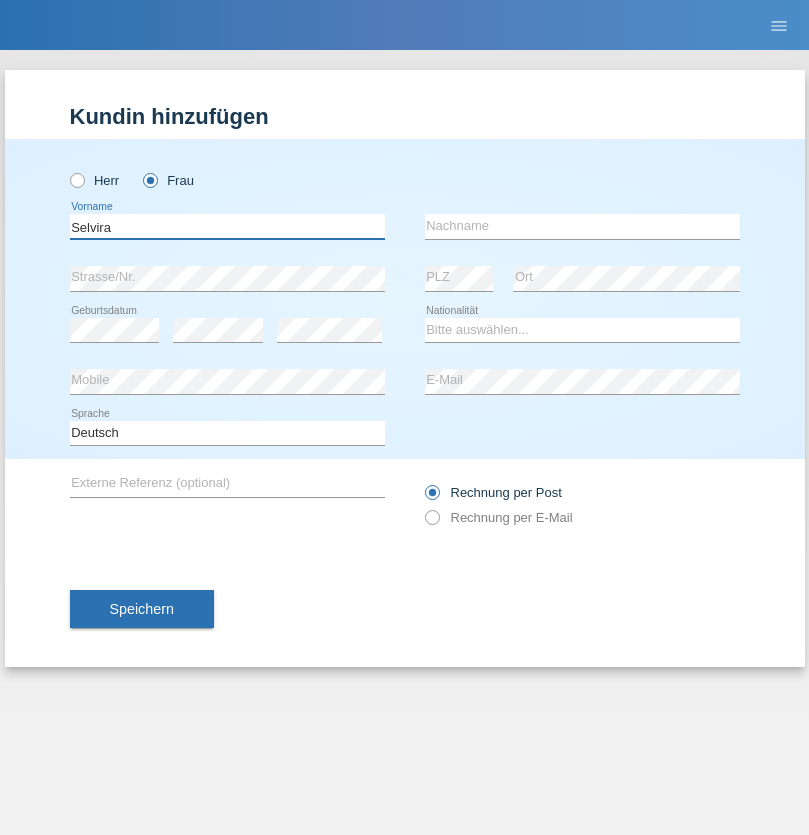 type on "Selvira" 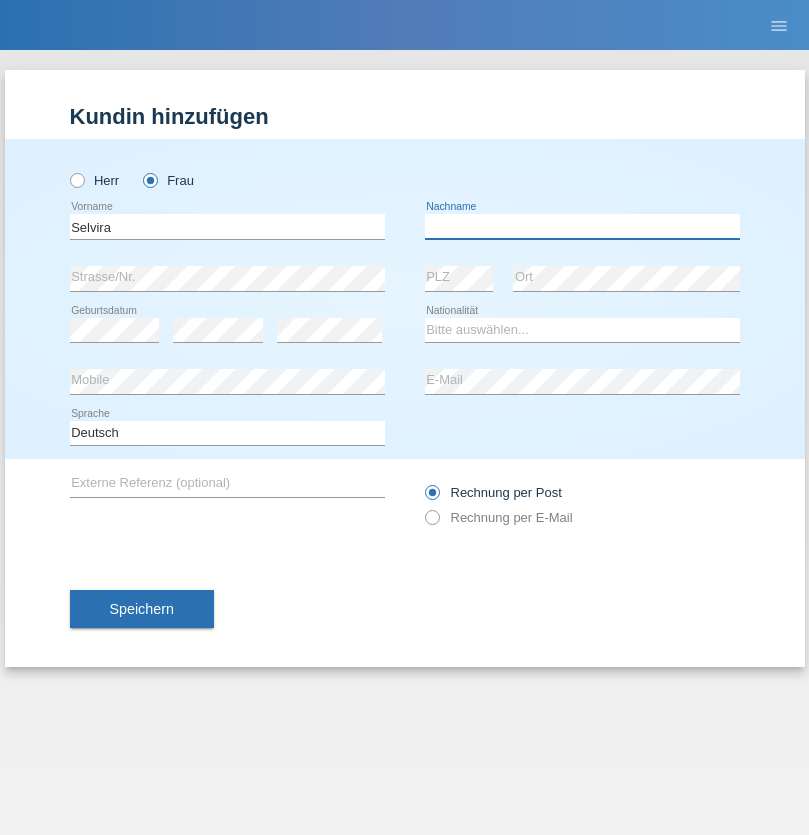 click at bounding box center [582, 226] 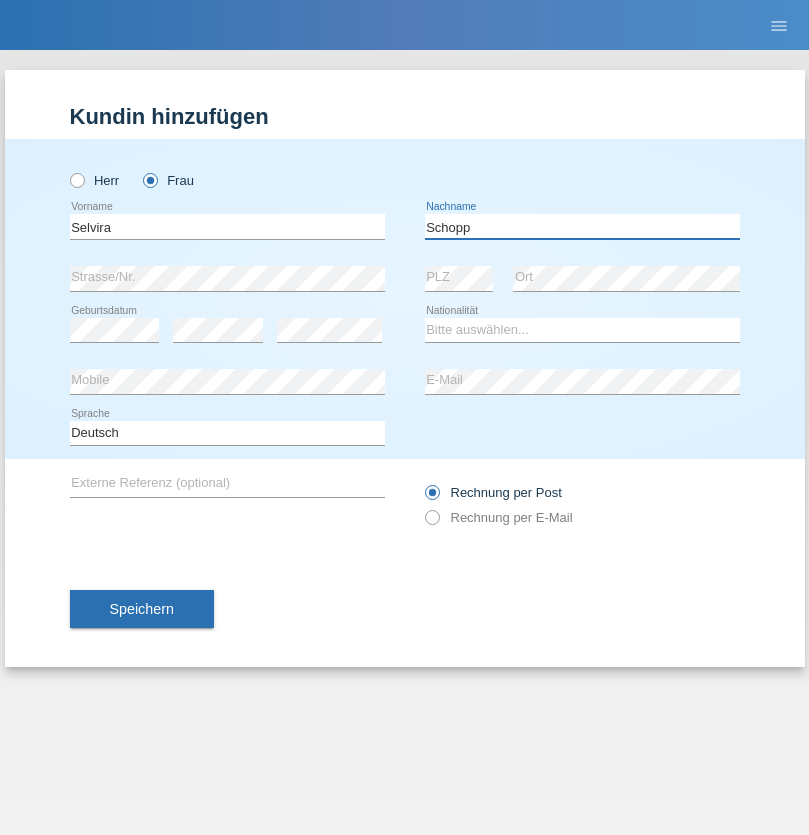 type on "Schopp" 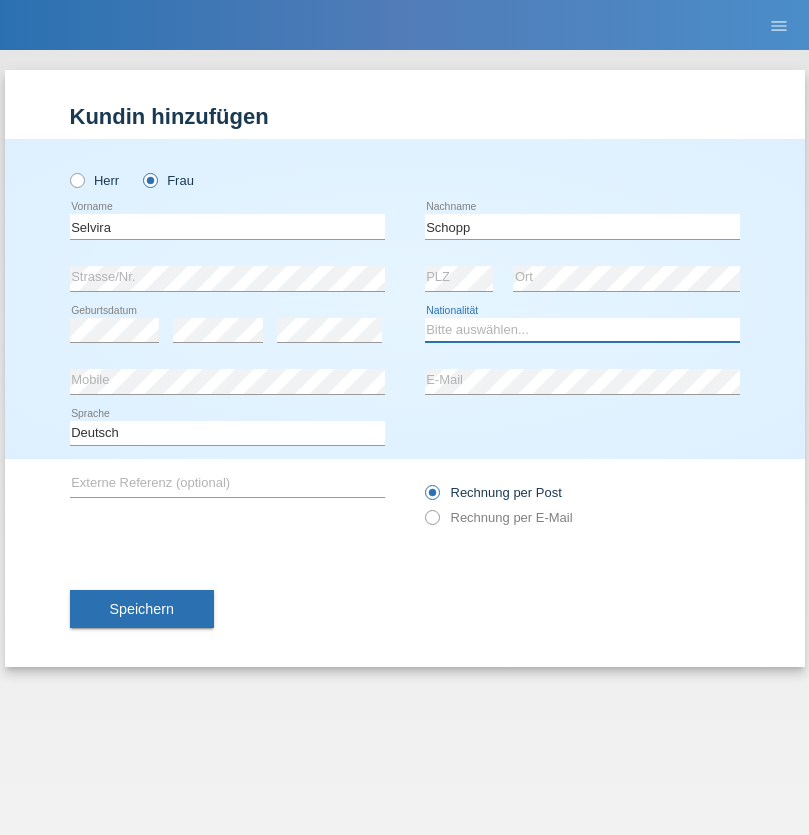 select on "CH" 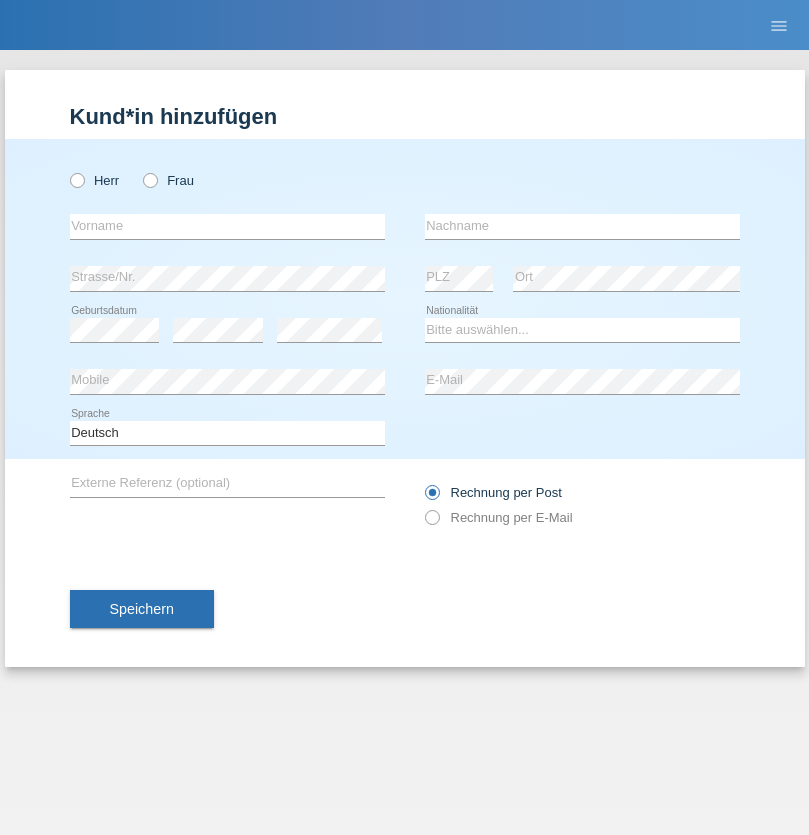 scroll, scrollTop: 0, scrollLeft: 0, axis: both 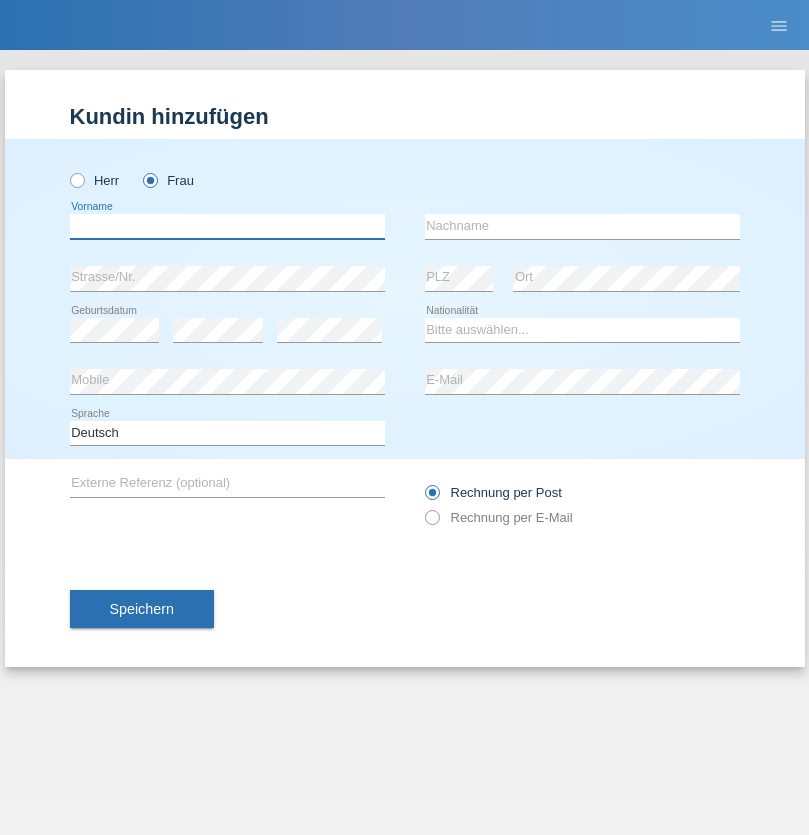 click at bounding box center [227, 226] 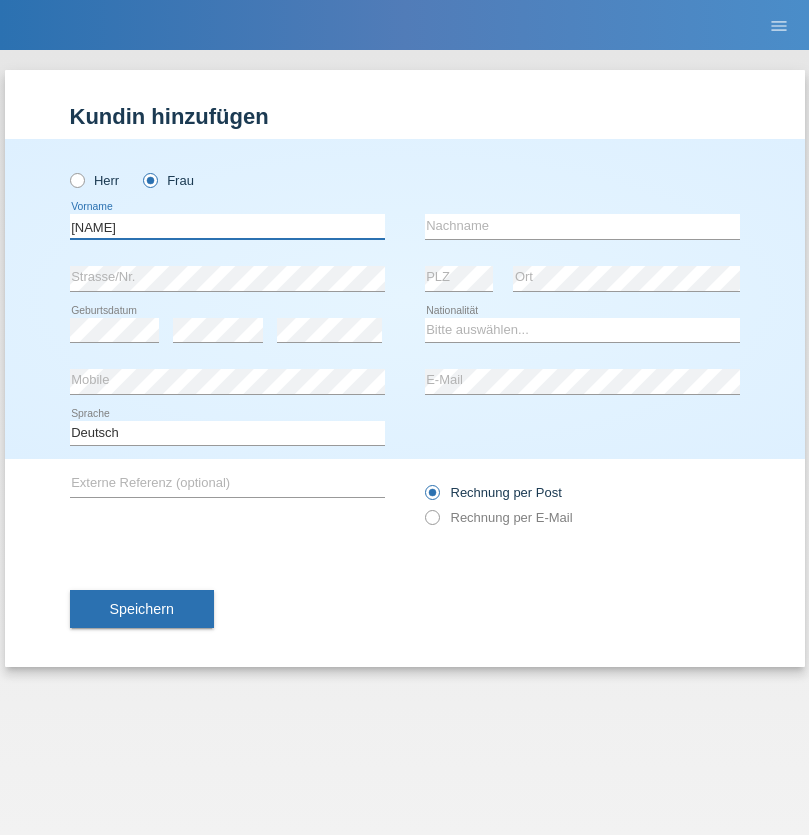 type on "[NAME]" 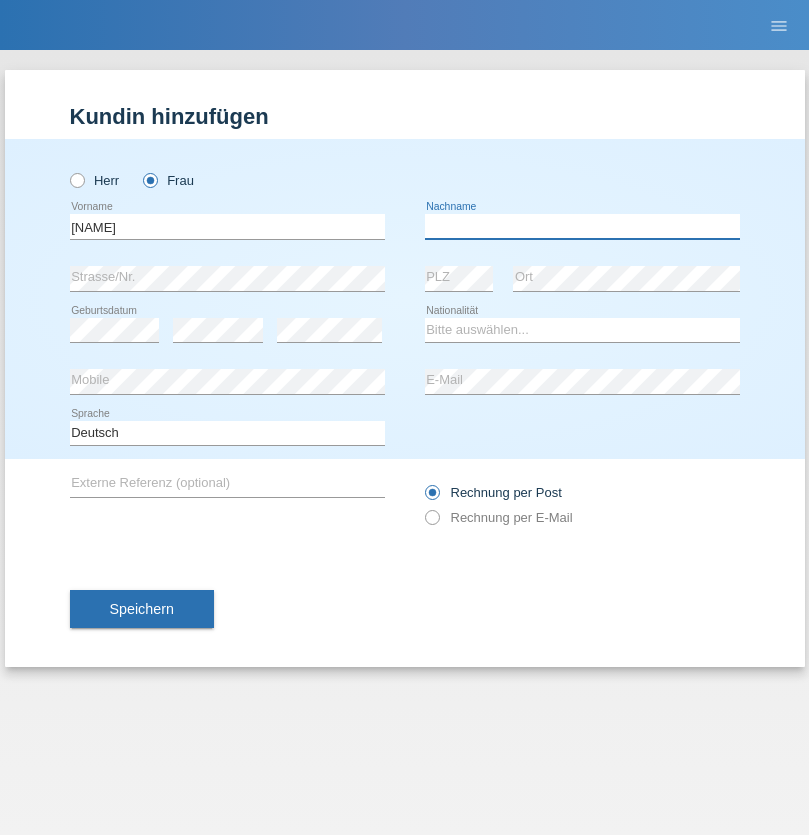 click at bounding box center (582, 226) 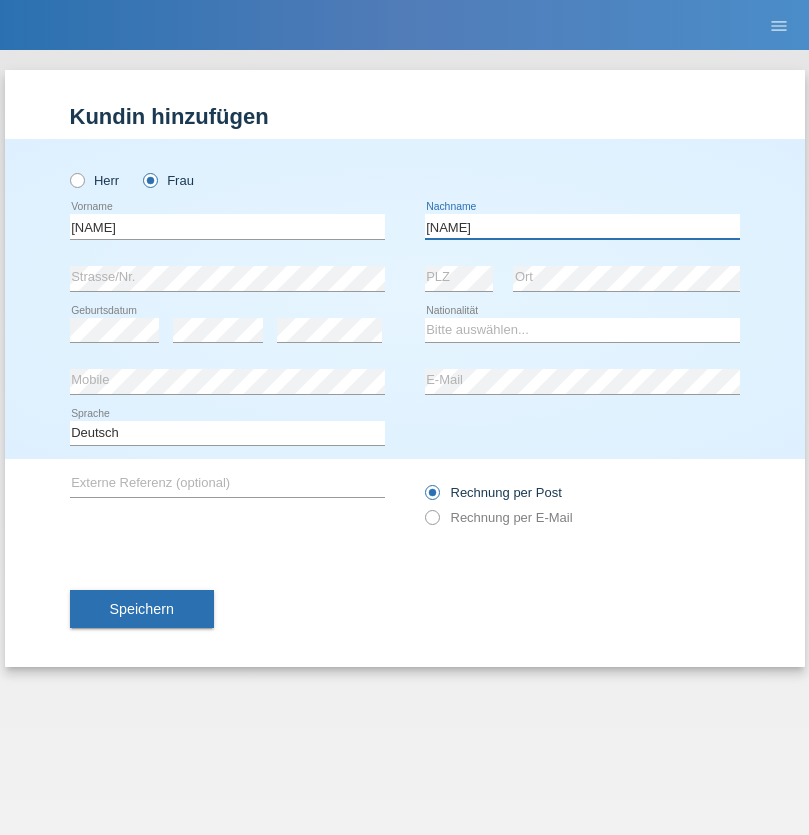 type on "[NAME]" 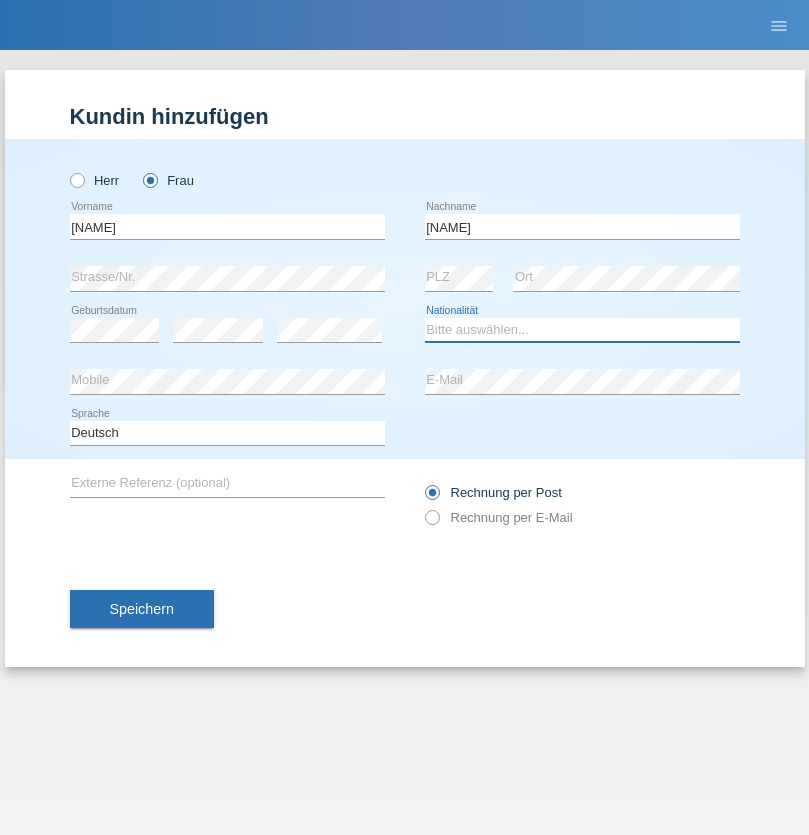 select on "SK" 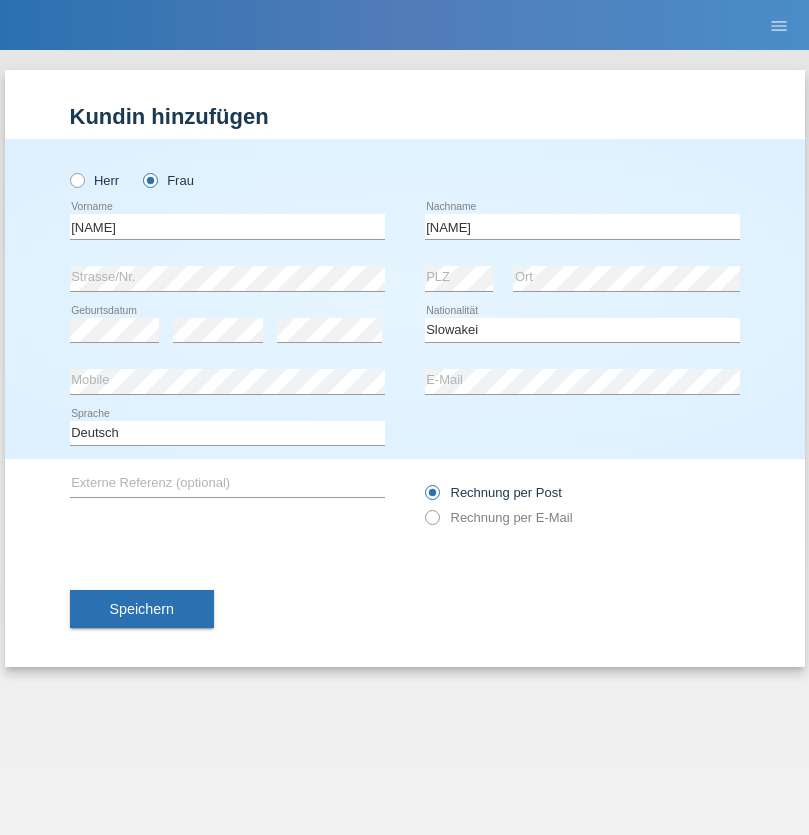 select on "C" 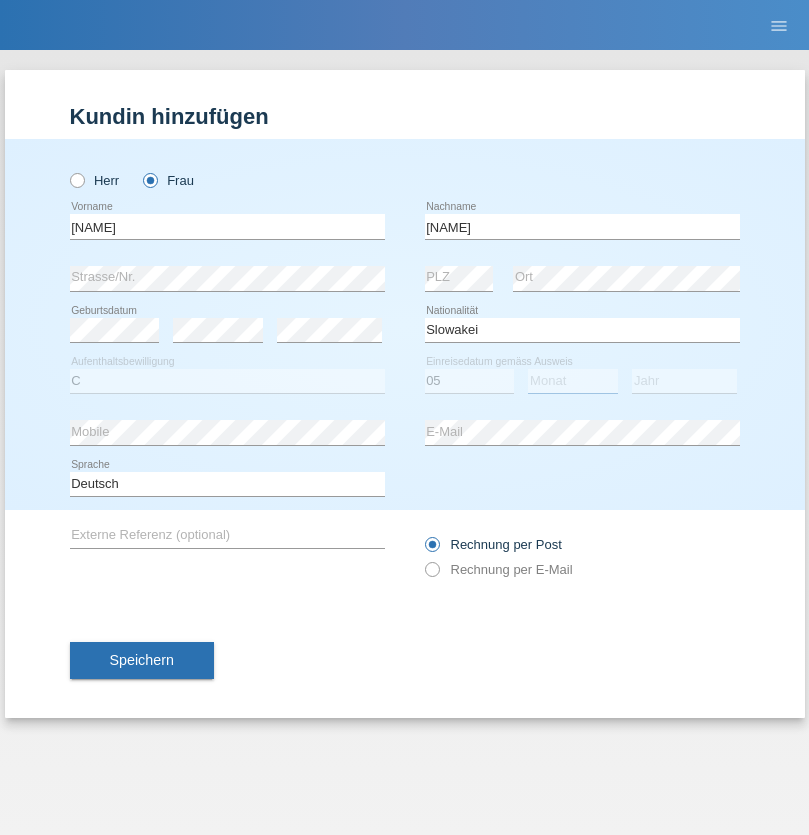 select on "04" 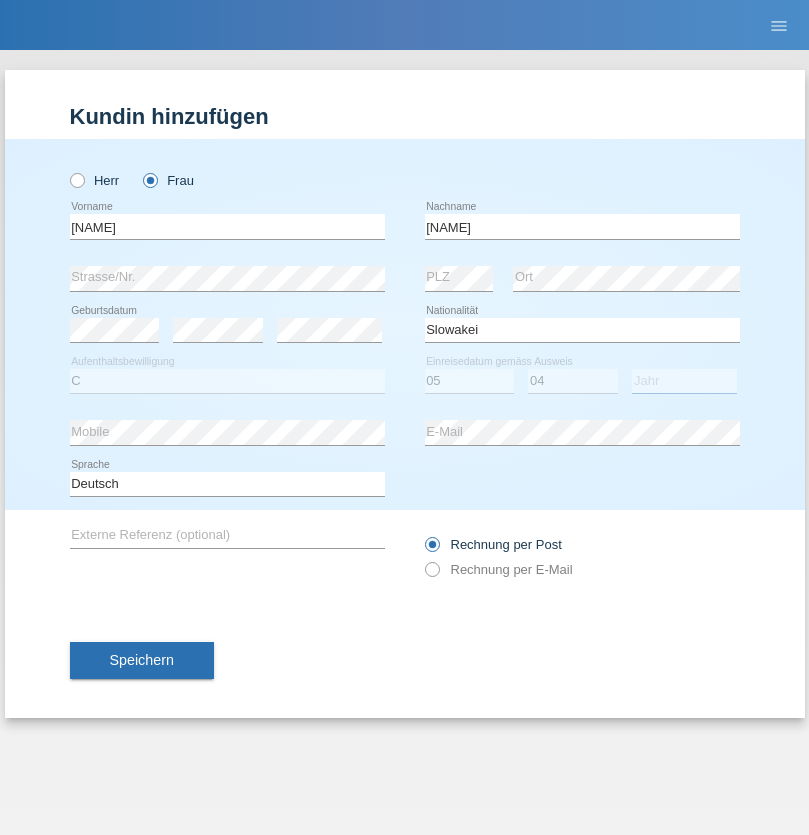 select on "2014" 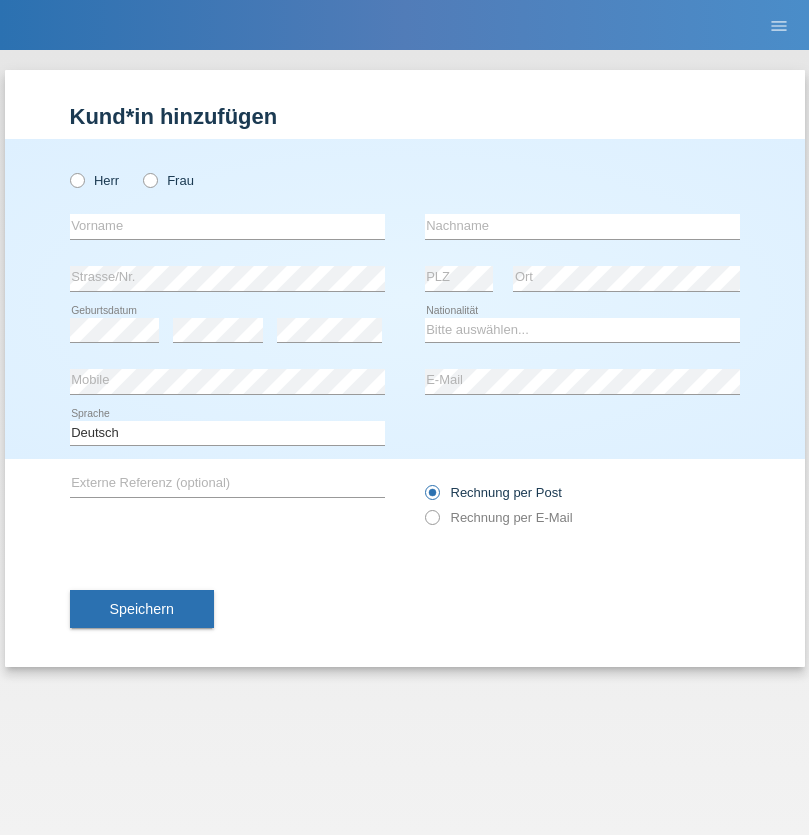 scroll, scrollTop: 0, scrollLeft: 0, axis: both 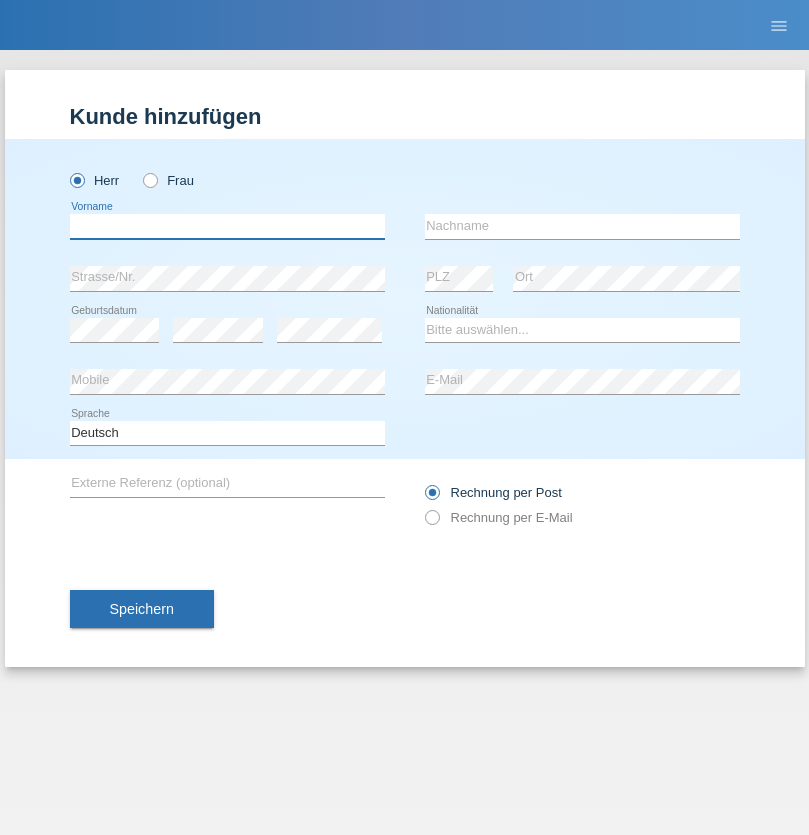 click at bounding box center (227, 226) 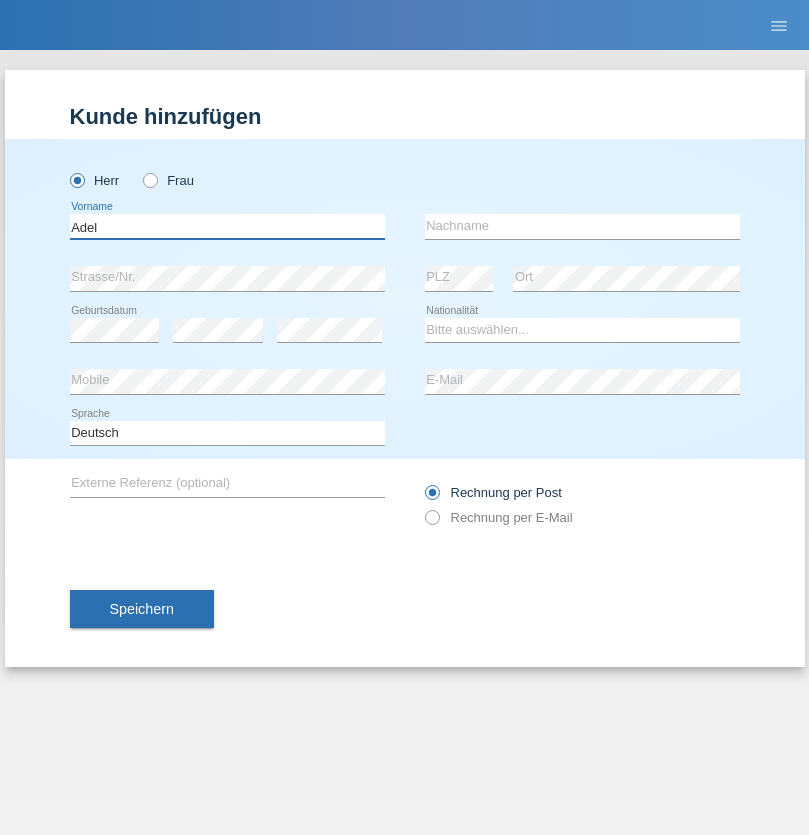 type on "Adel" 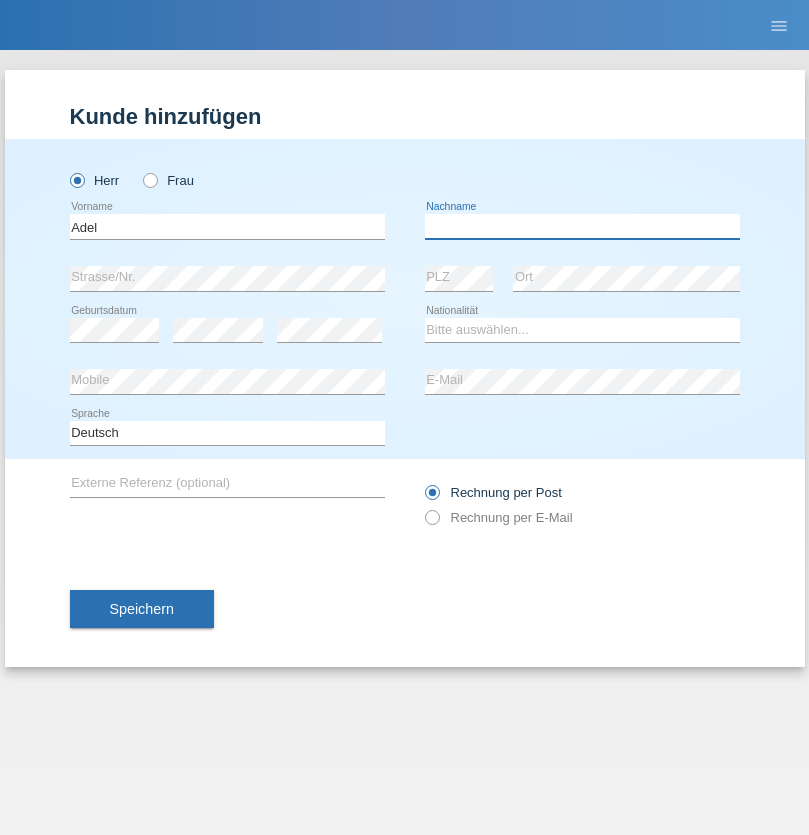 click at bounding box center [582, 226] 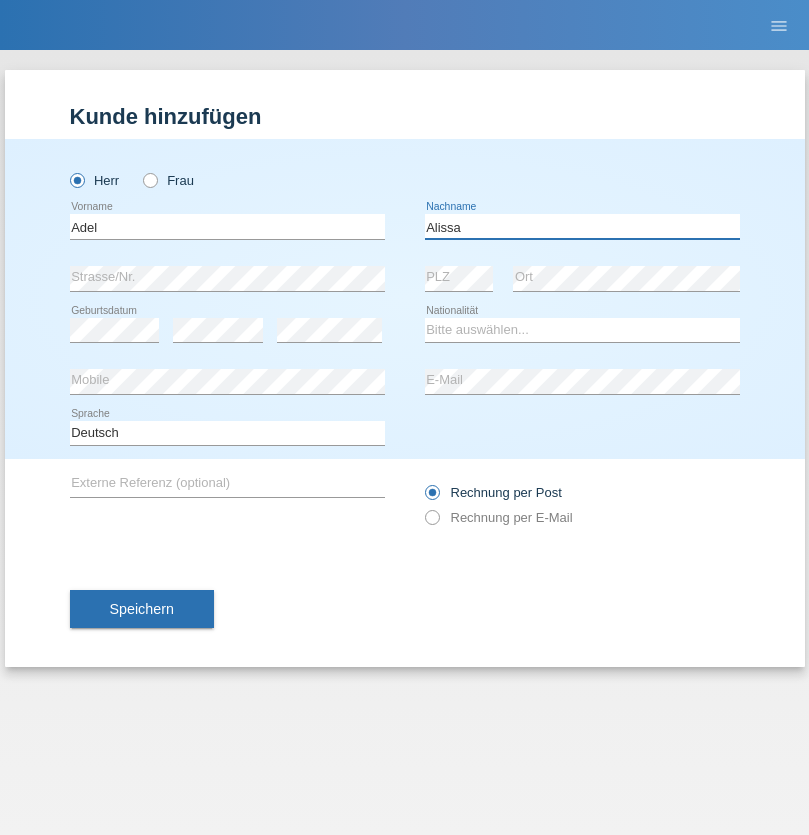 type on "Alissa" 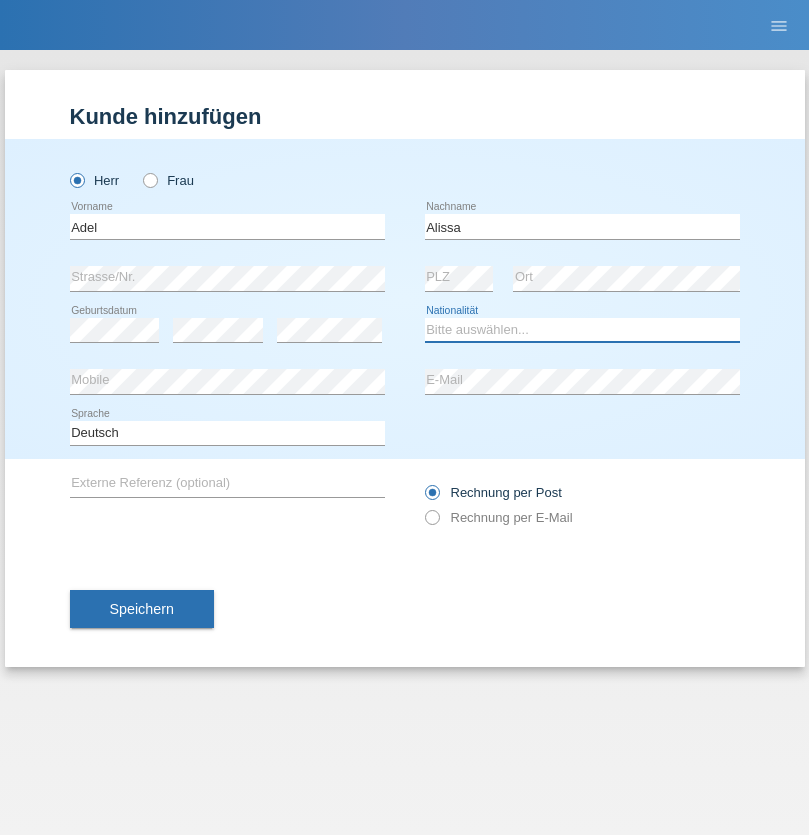 select on "SY" 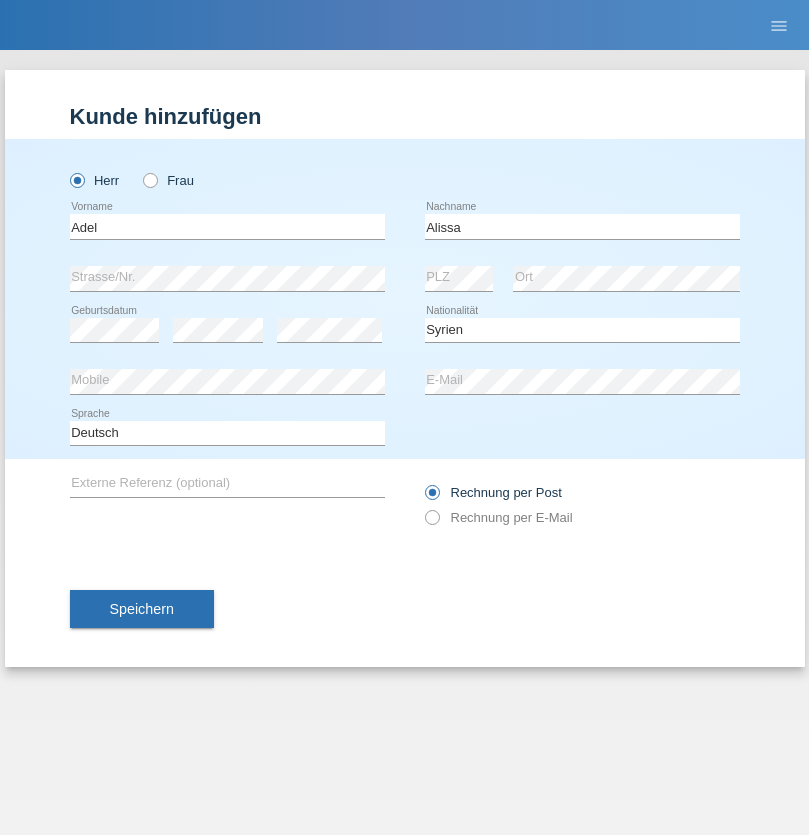 select on "C" 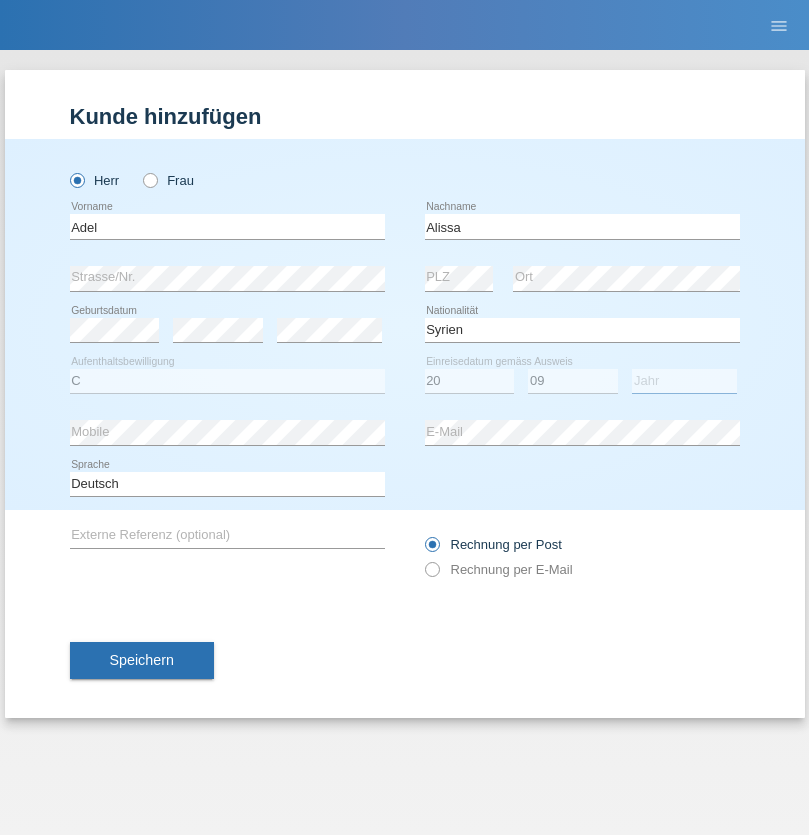 select on "2018" 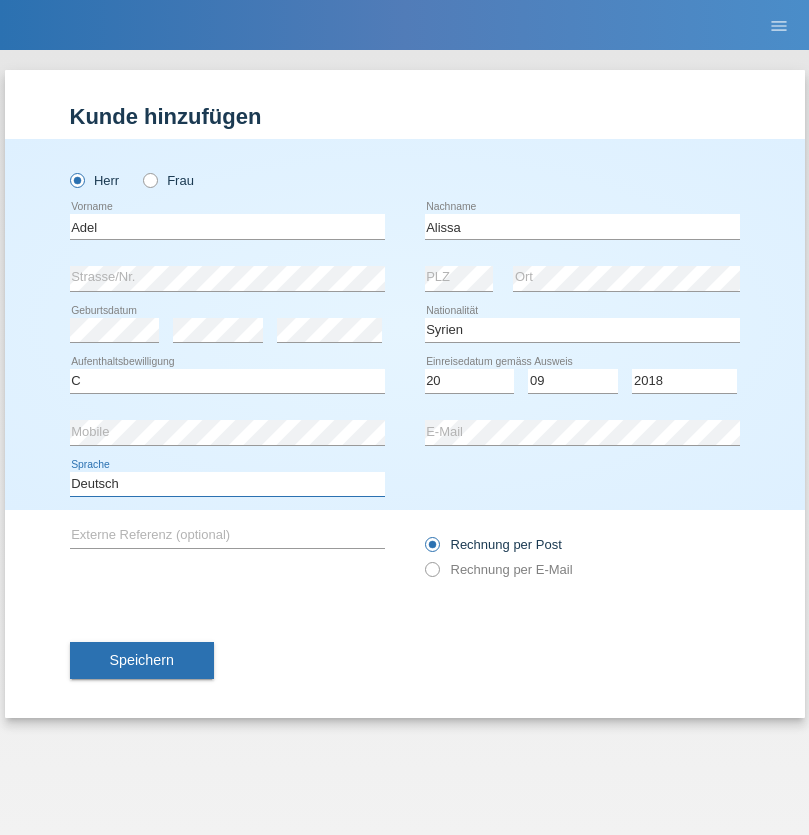select on "en" 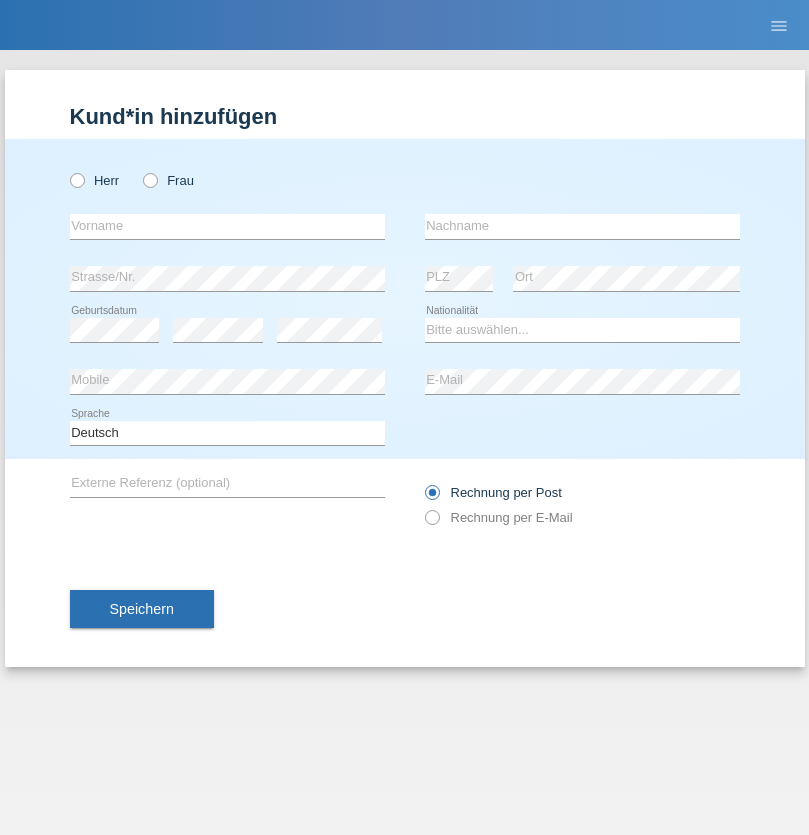 scroll, scrollTop: 0, scrollLeft: 0, axis: both 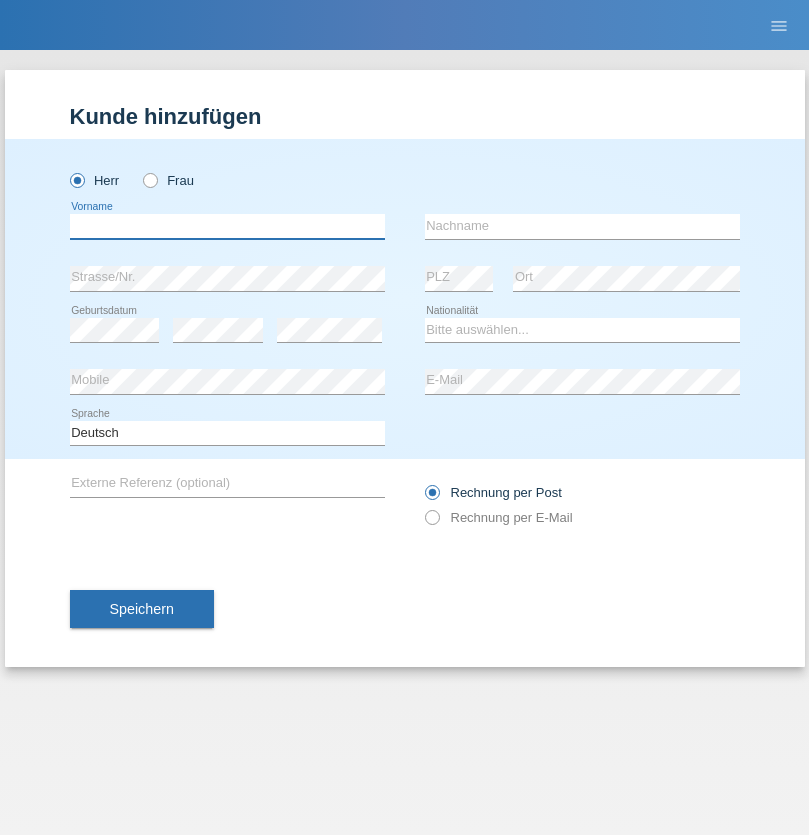click at bounding box center [227, 226] 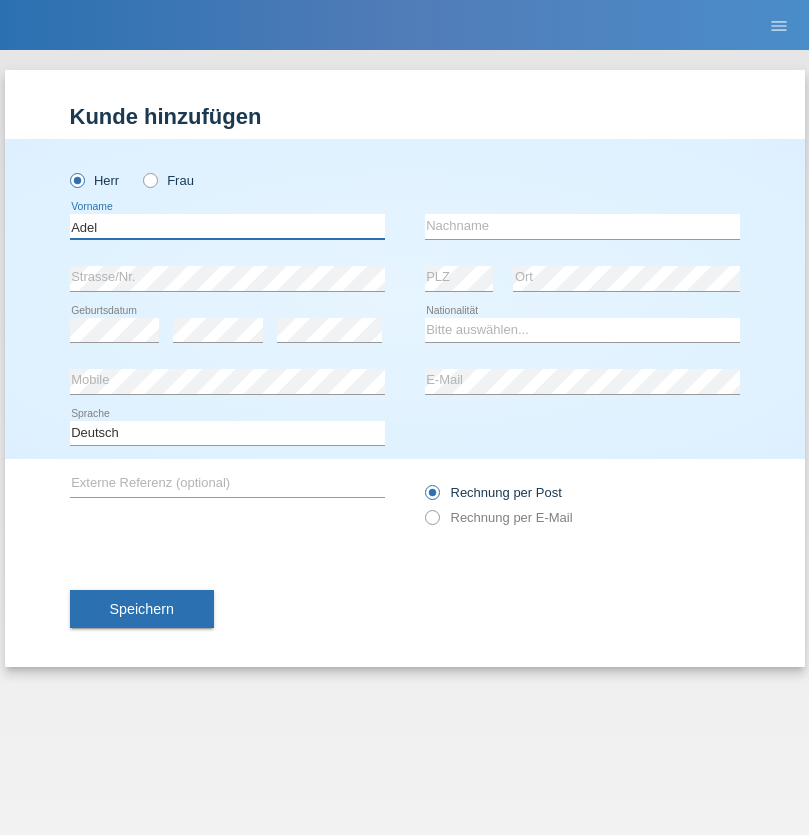 type on "Adel" 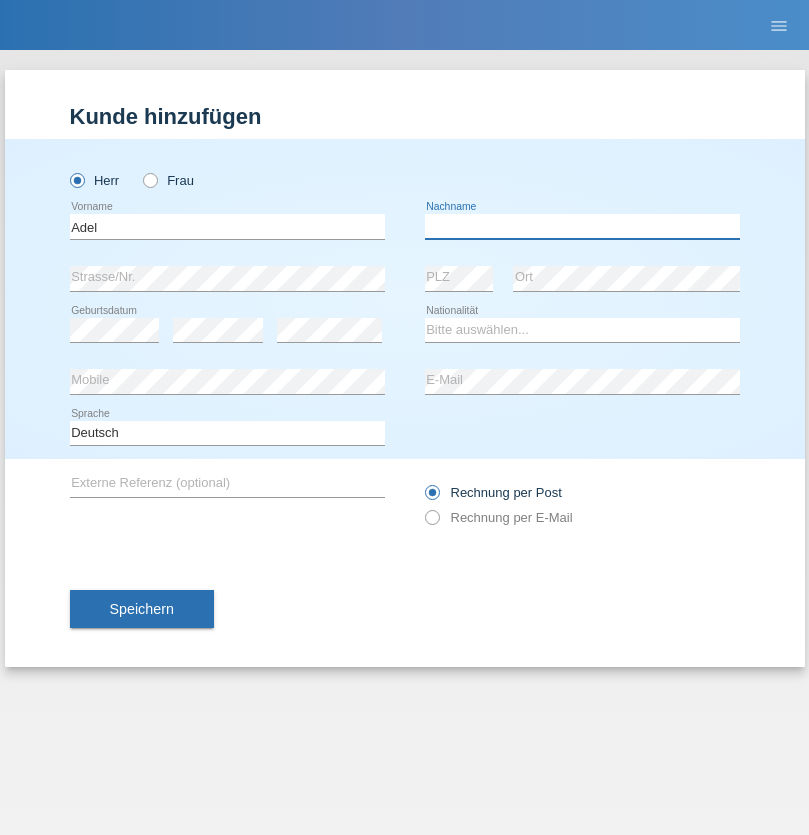 click at bounding box center (582, 226) 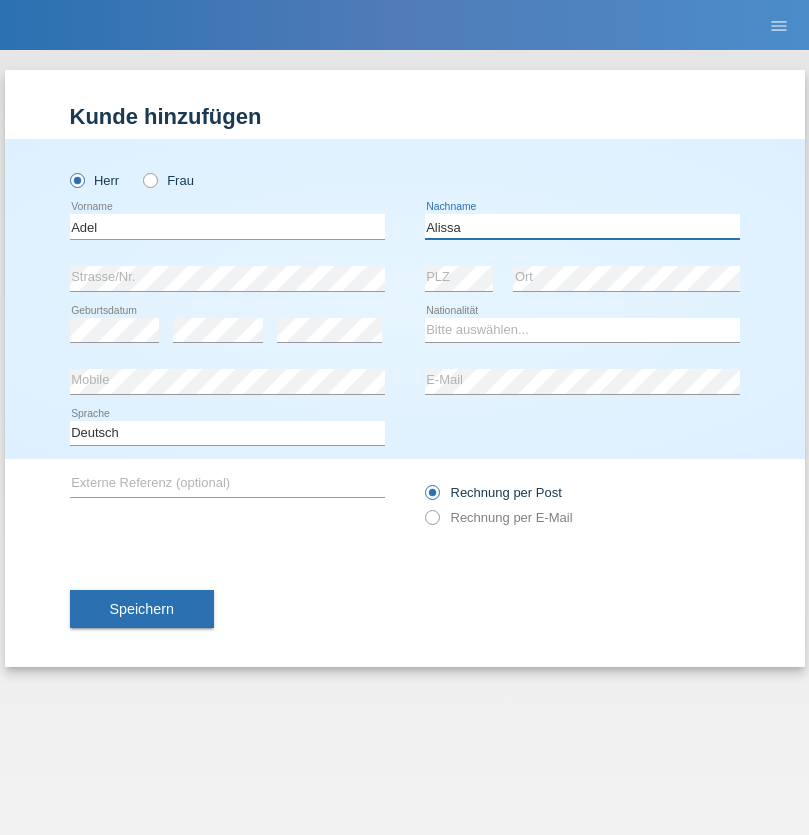 type on "Alissa" 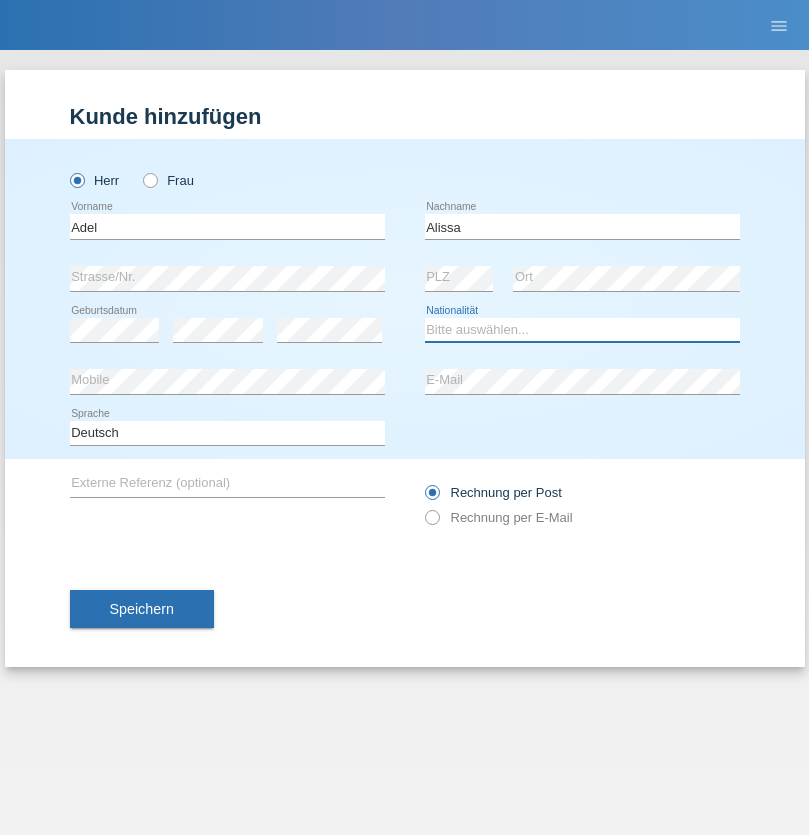 select on "SY" 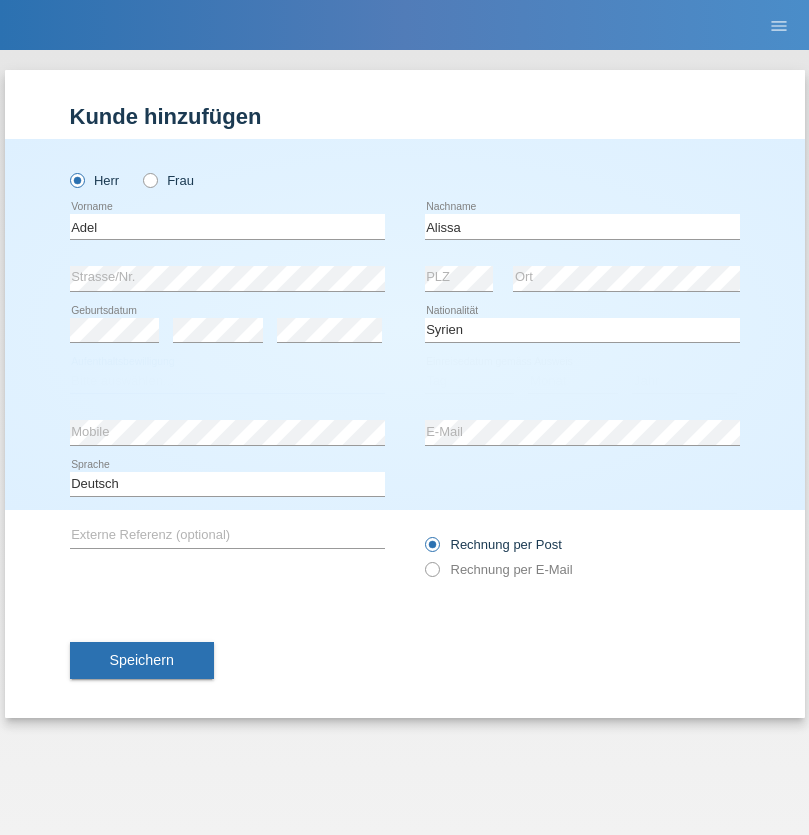 select on "C" 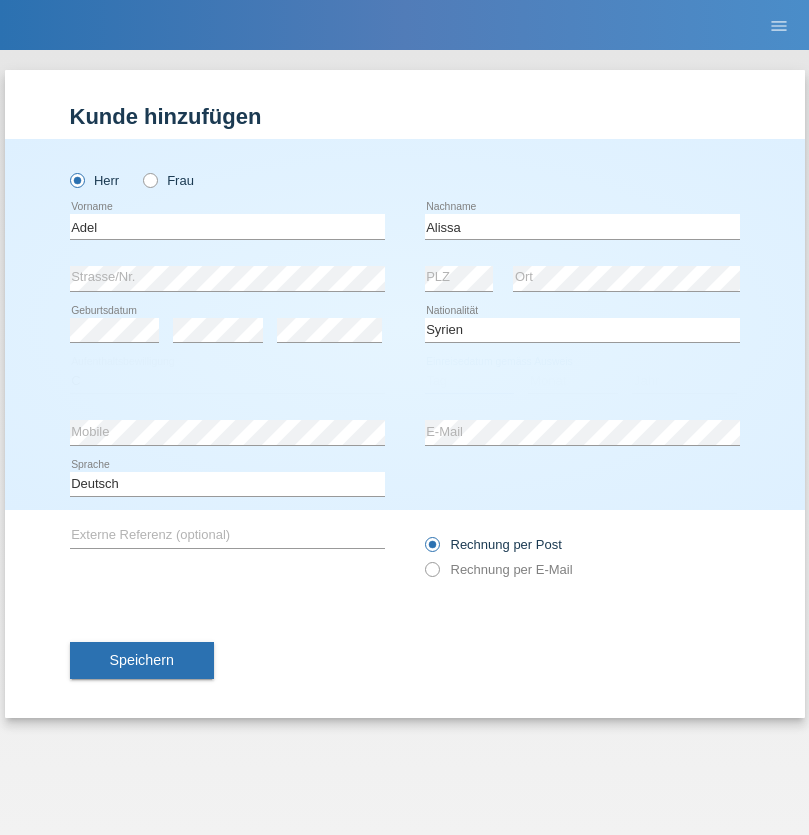 select on "20" 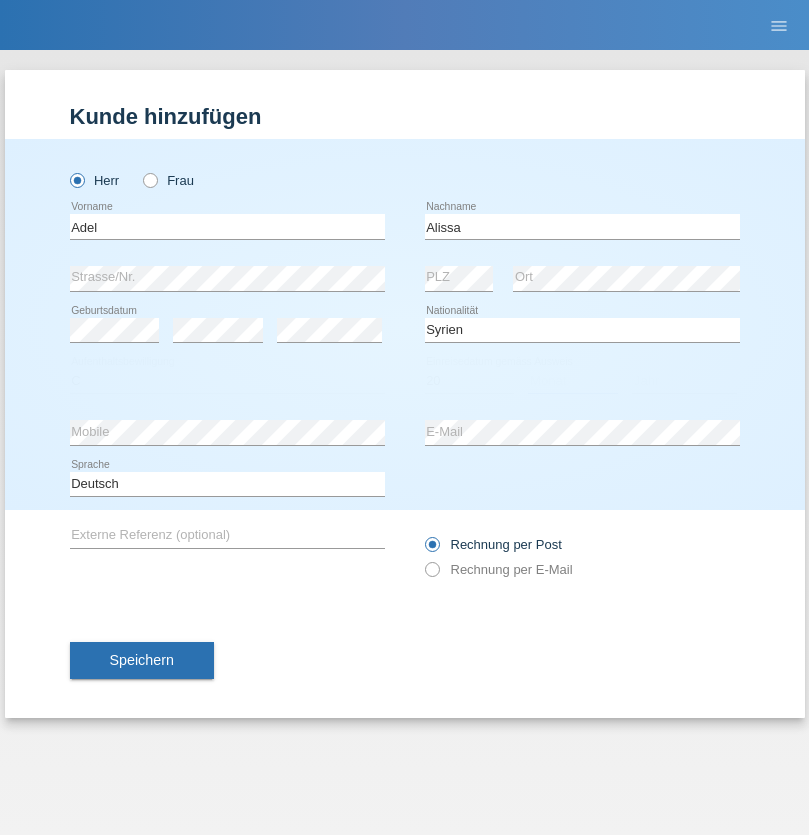 select on "09" 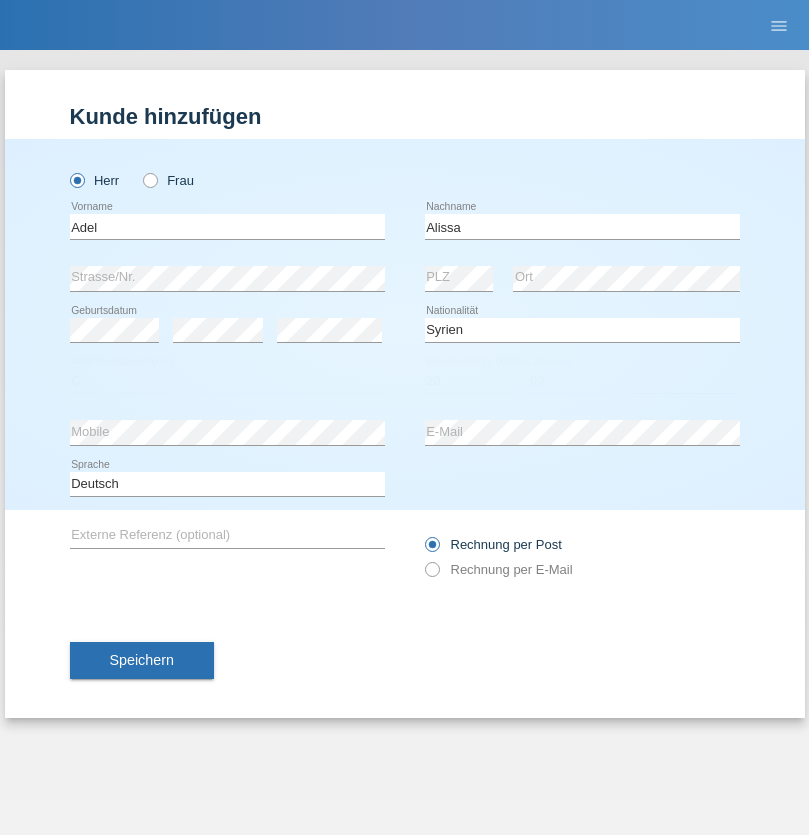 select on "2018" 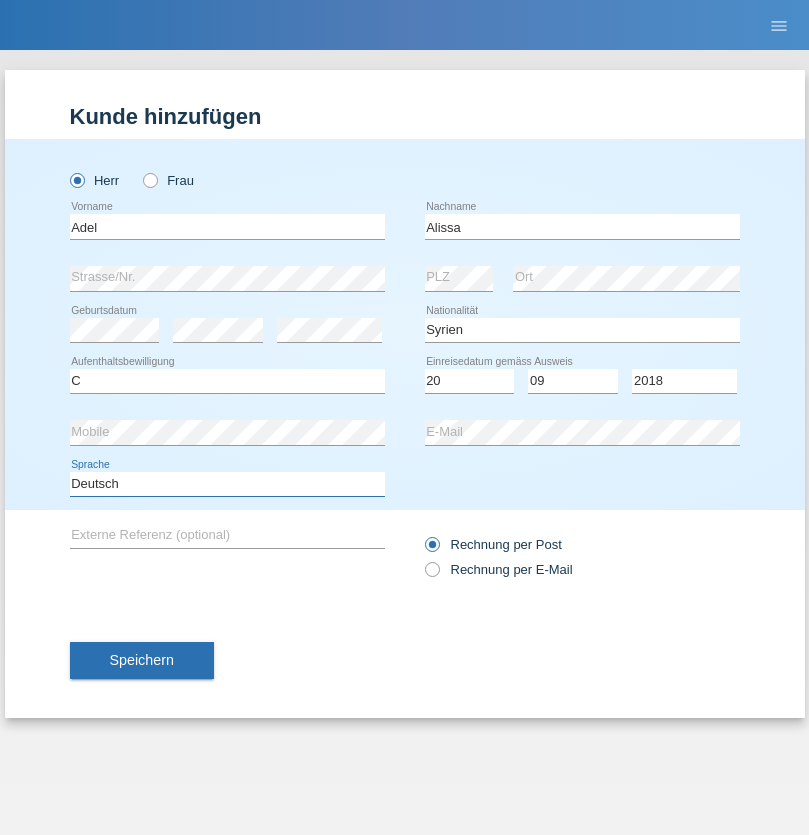 select on "en" 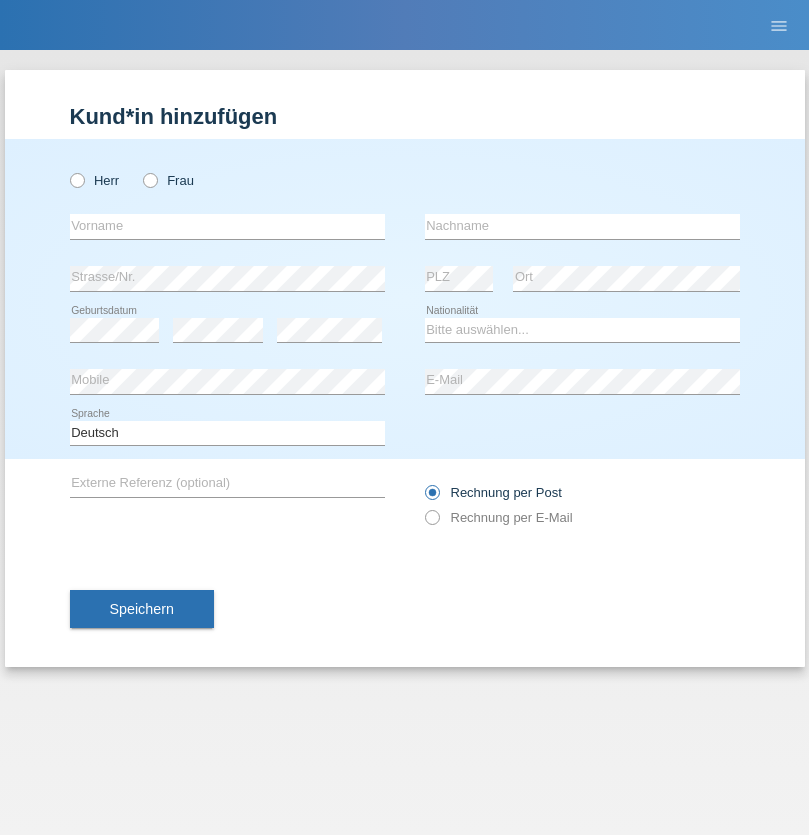 scroll, scrollTop: 0, scrollLeft: 0, axis: both 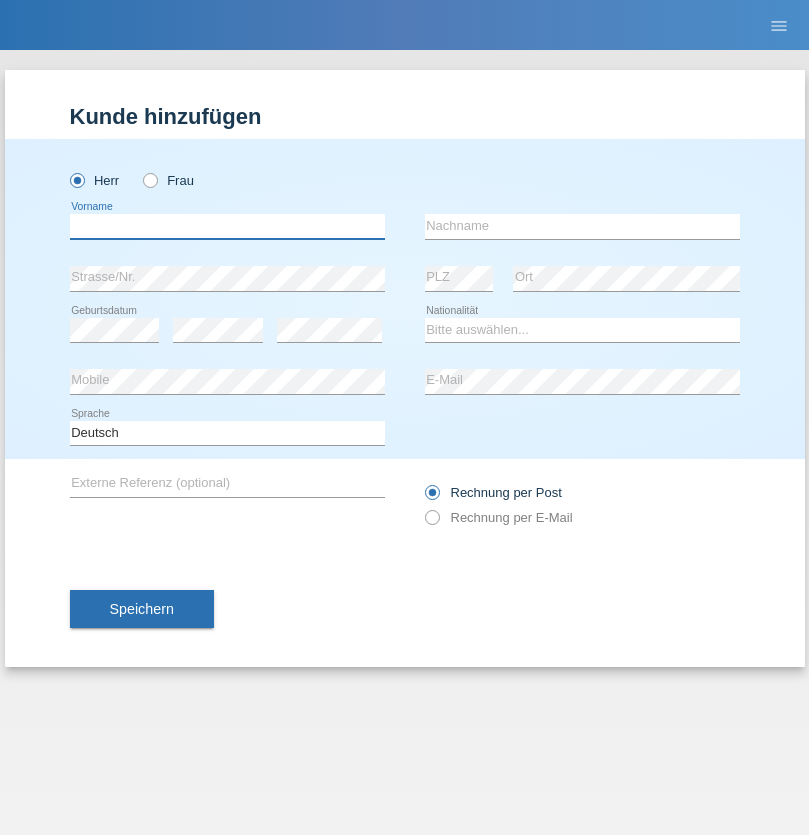 click at bounding box center [227, 226] 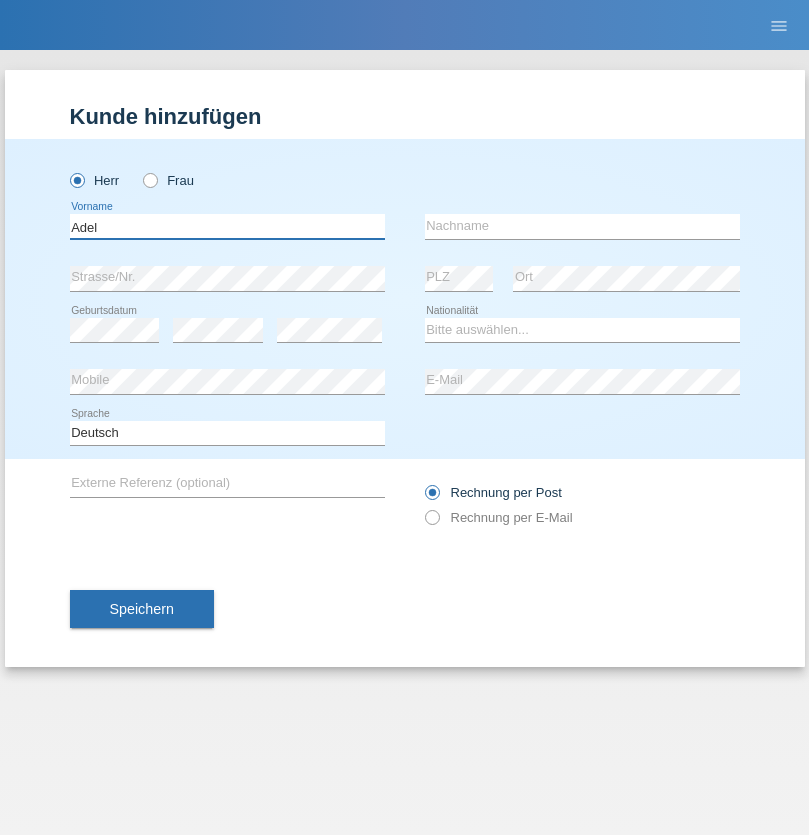 type on "Adel" 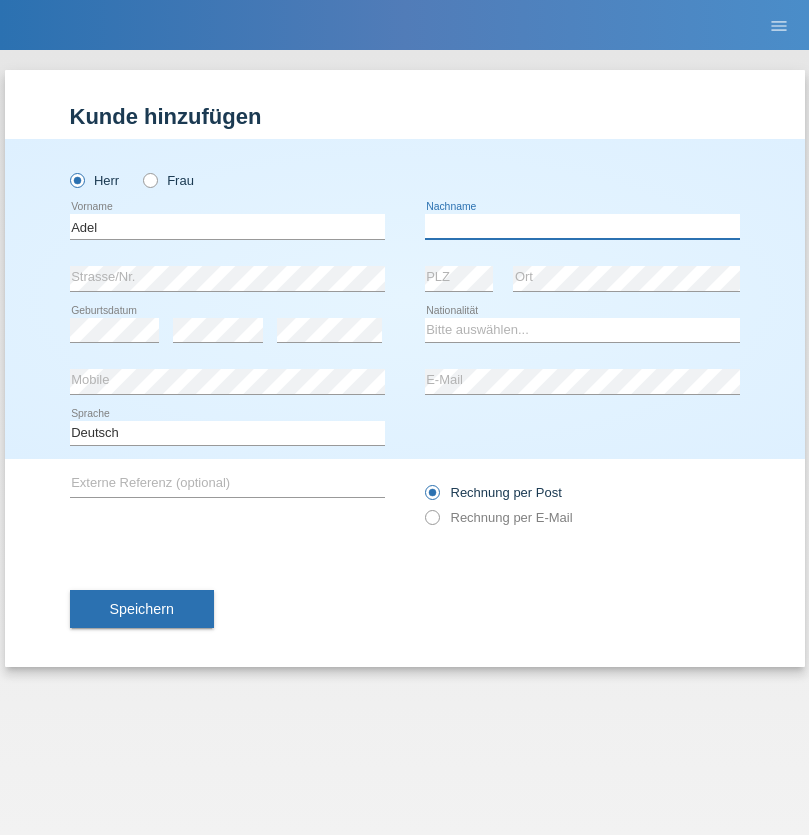 click at bounding box center (582, 226) 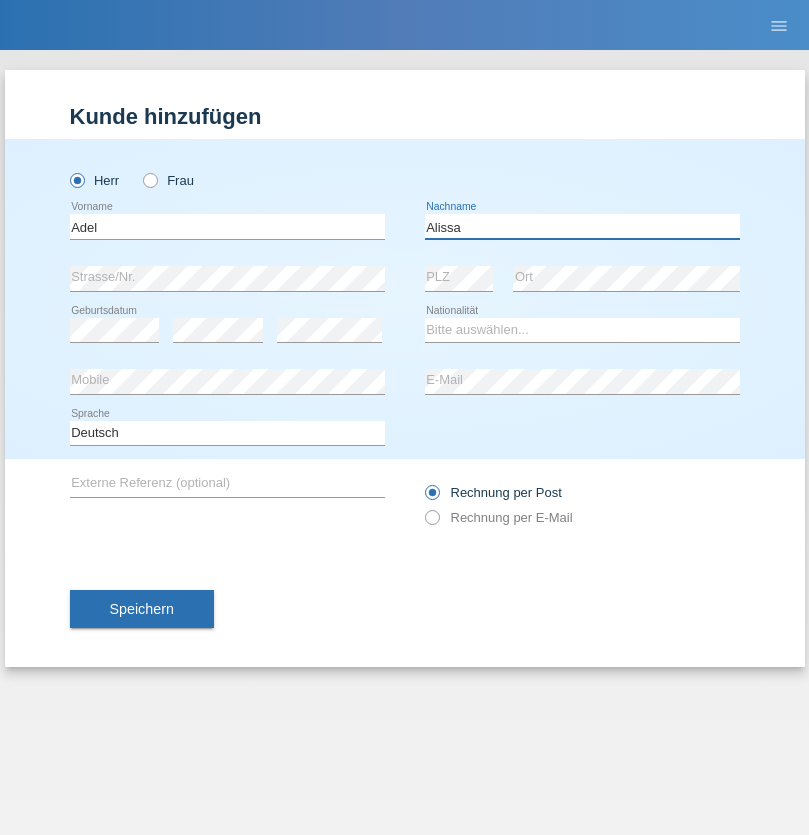 type on "Alissa" 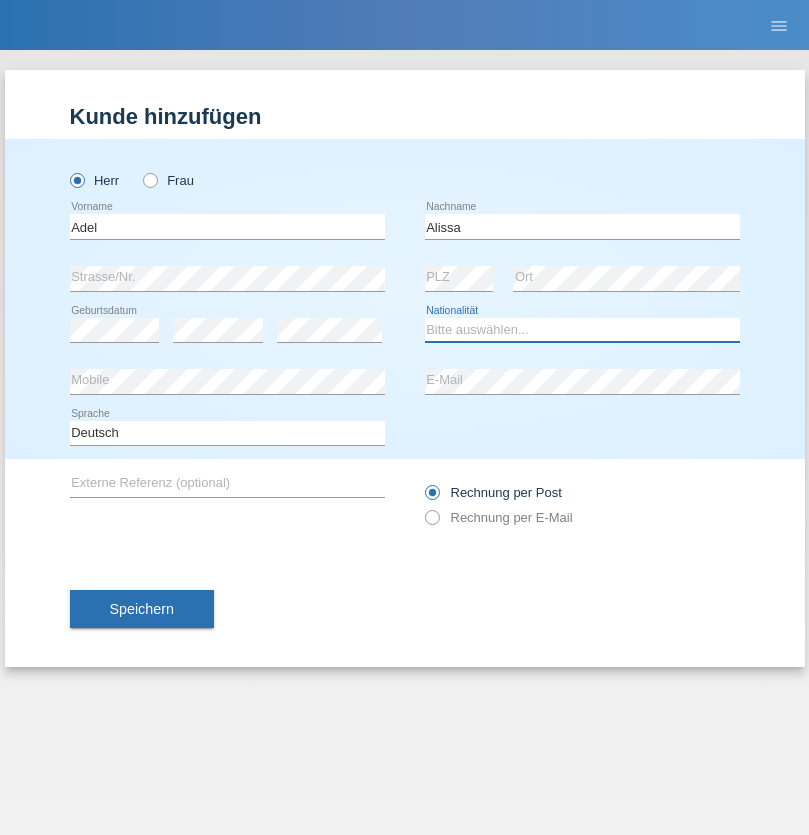 select on "SY" 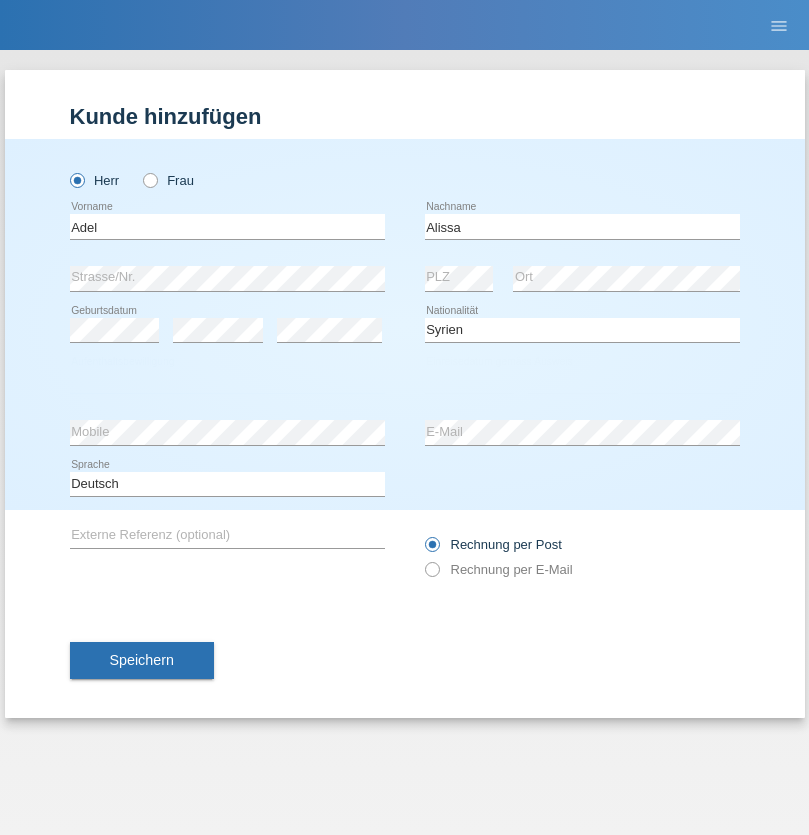 select on "C" 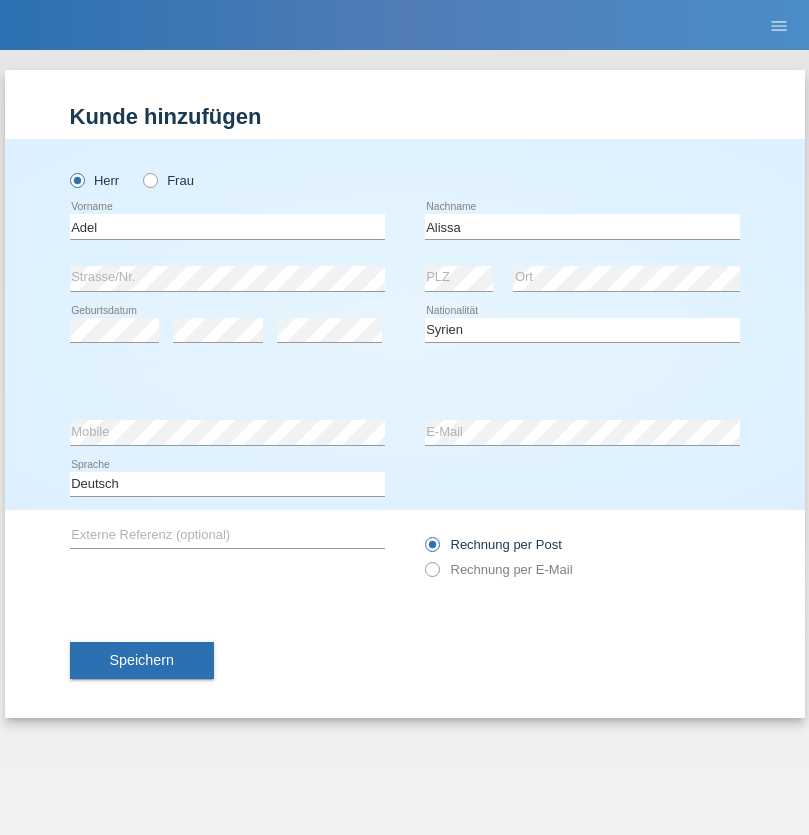 select on "20" 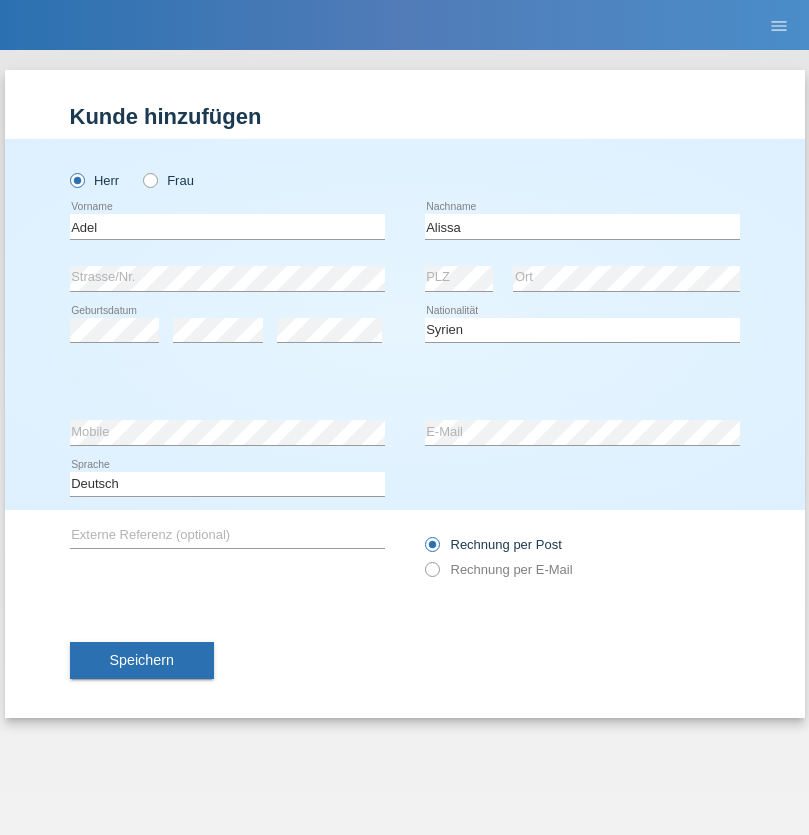 select on "09" 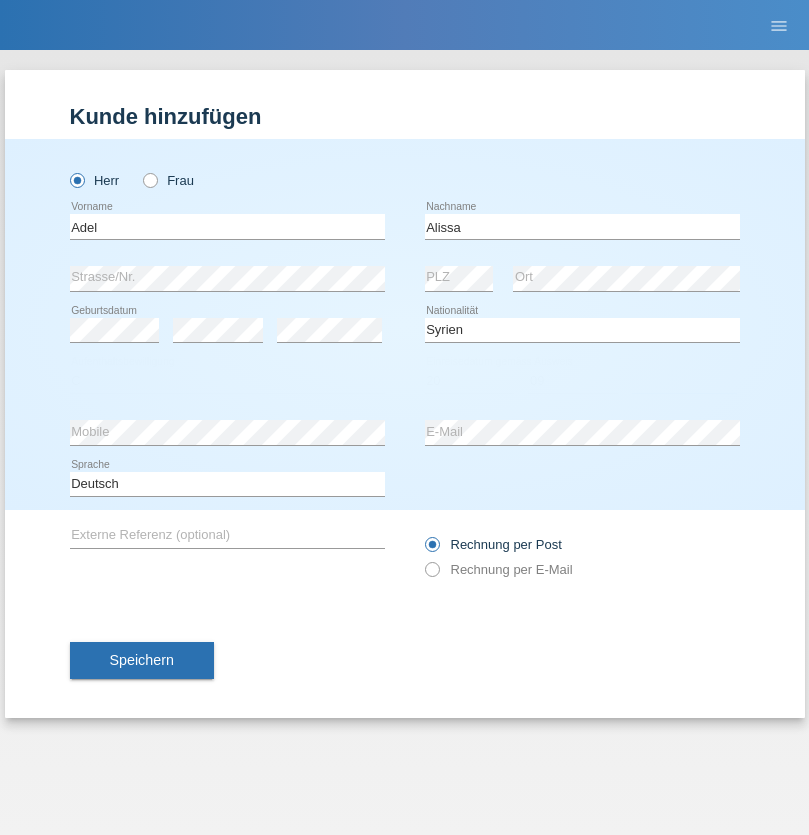 select on "2018" 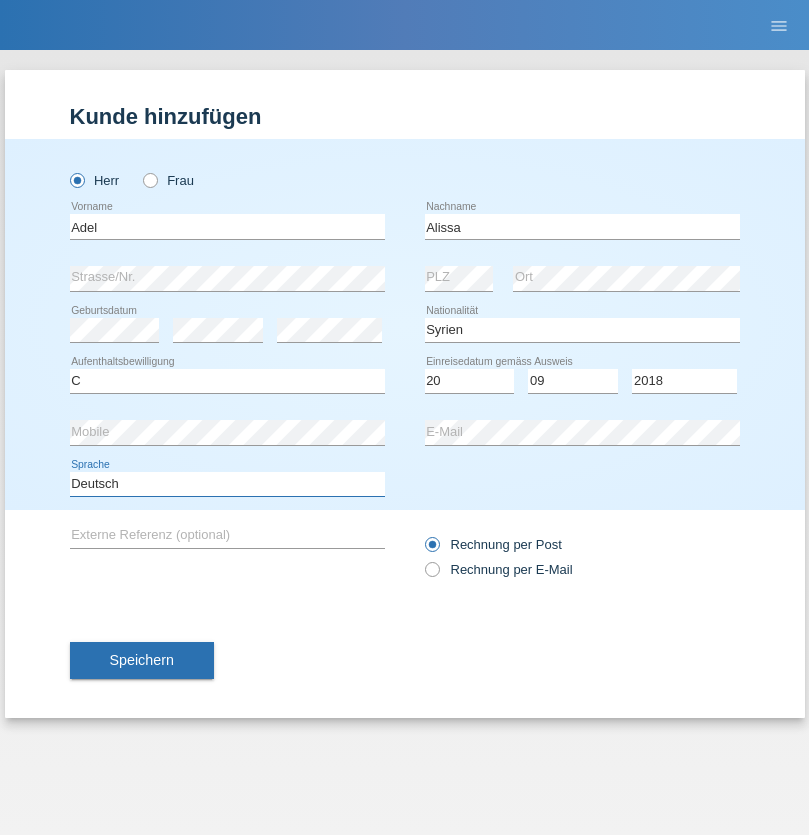 select on "en" 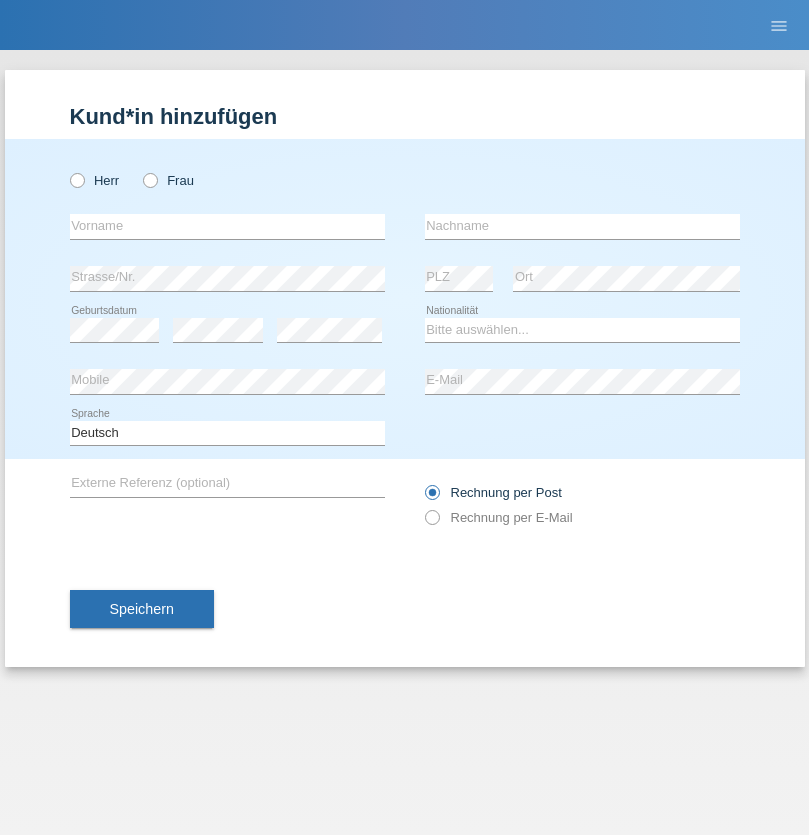 scroll, scrollTop: 0, scrollLeft: 0, axis: both 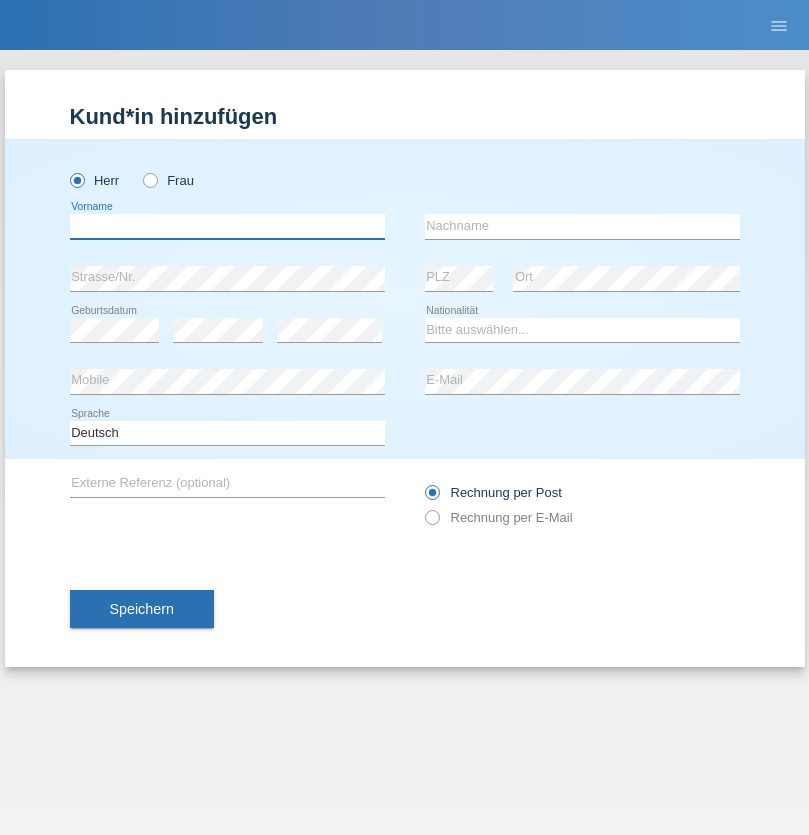 click at bounding box center [227, 226] 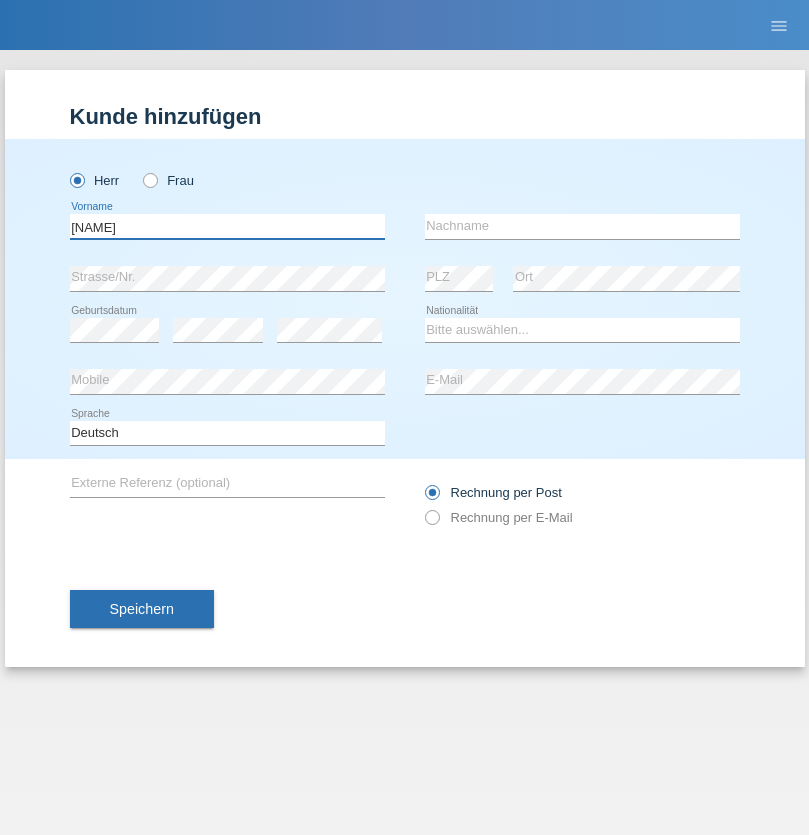 type on "[NAME]" 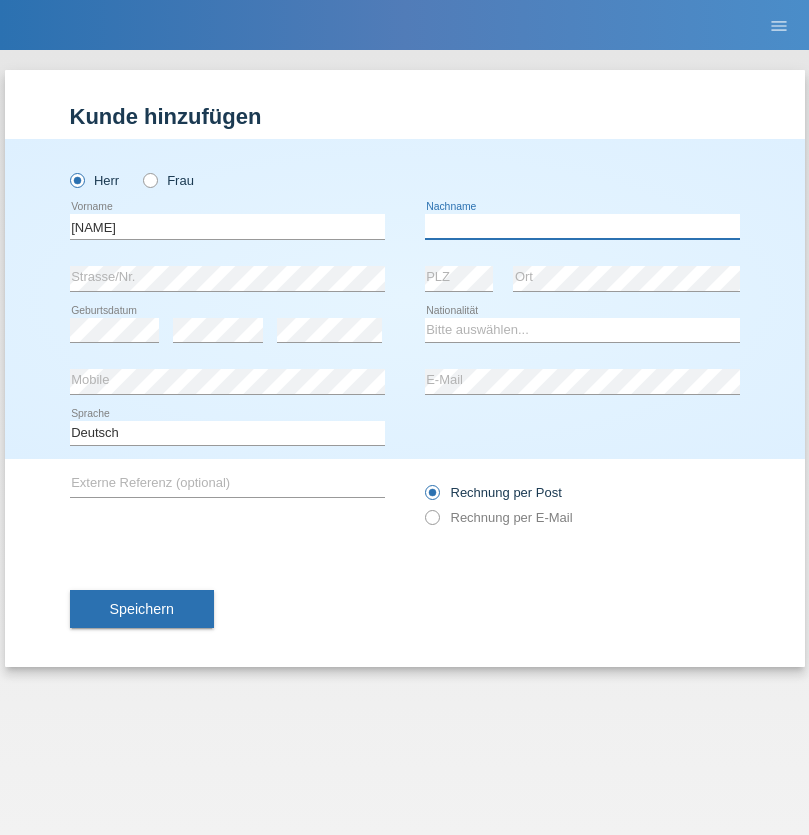 click at bounding box center (582, 226) 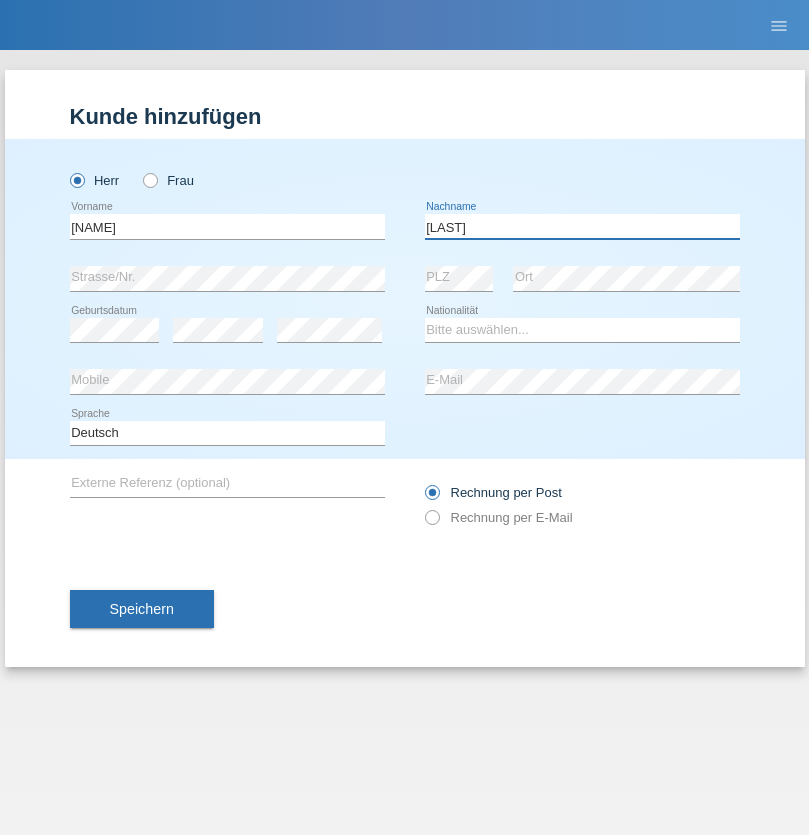 type on "[LAST]" 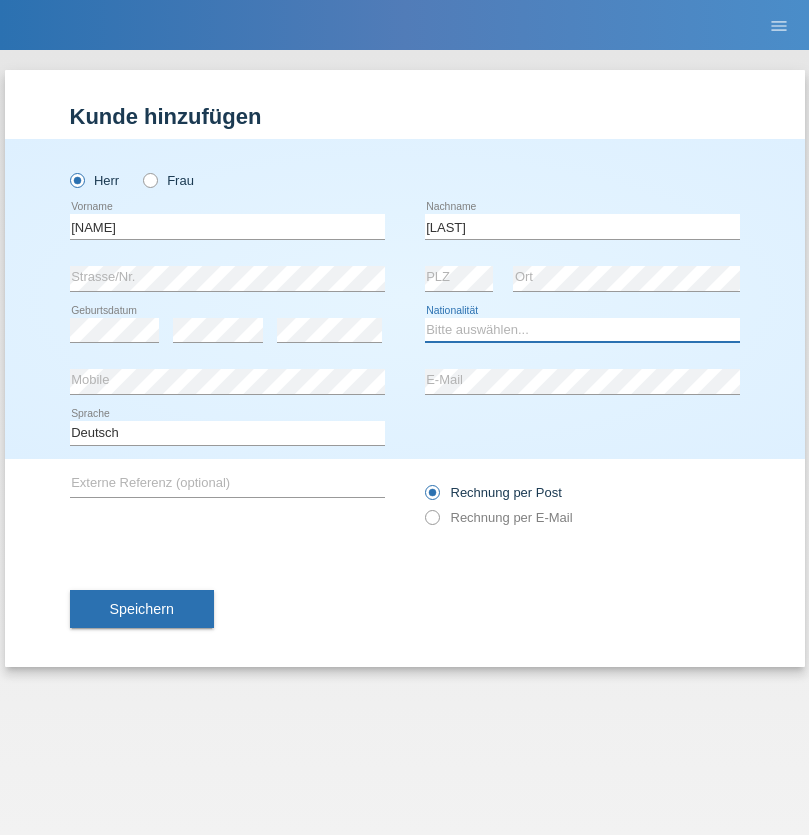 select on "CH" 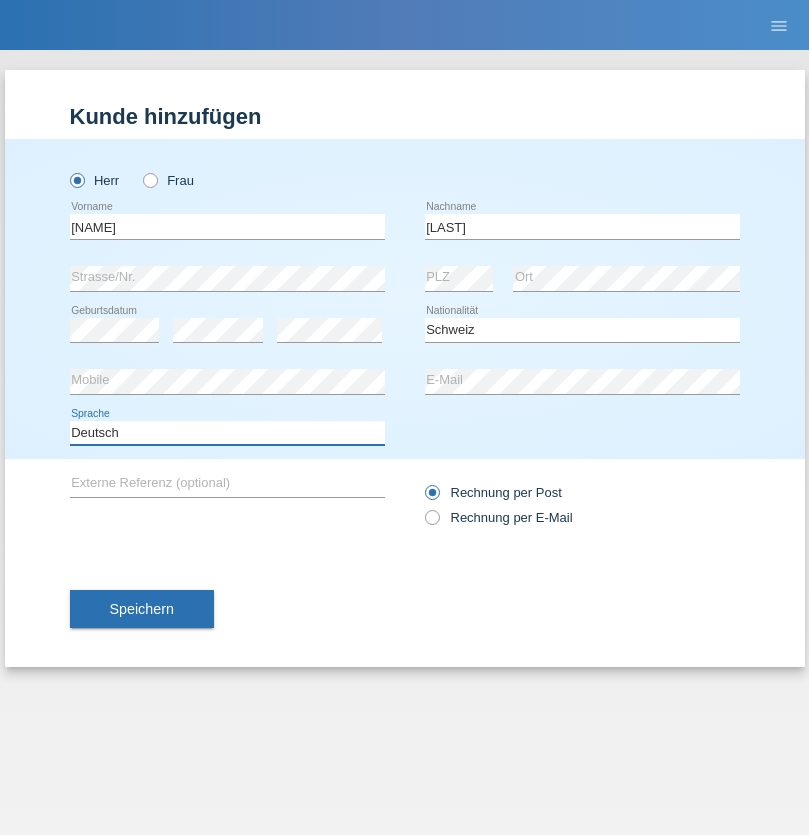 select on "en" 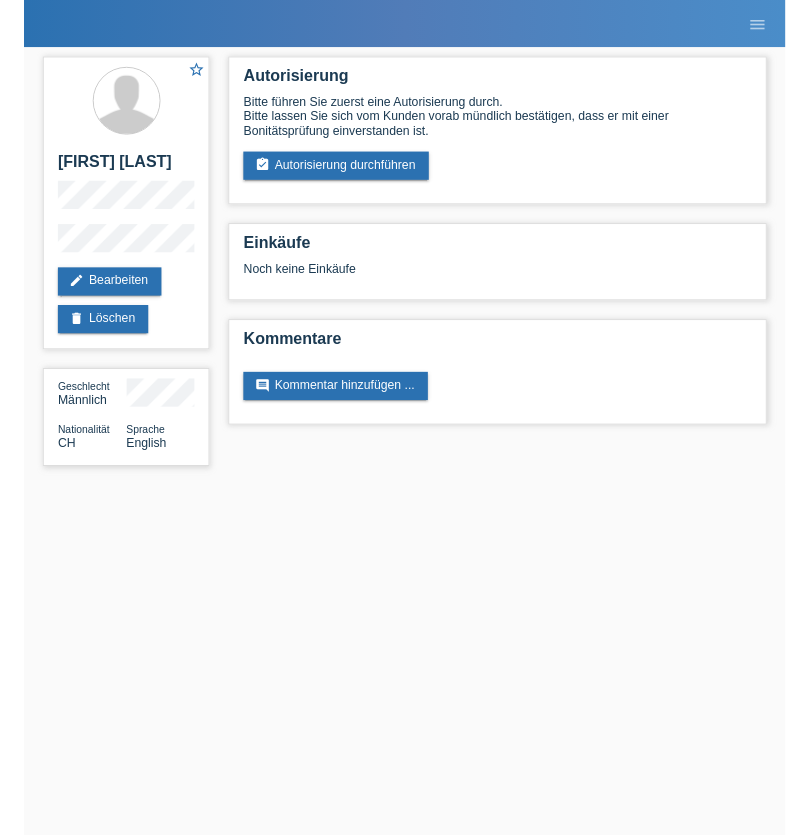 scroll, scrollTop: 0, scrollLeft: 0, axis: both 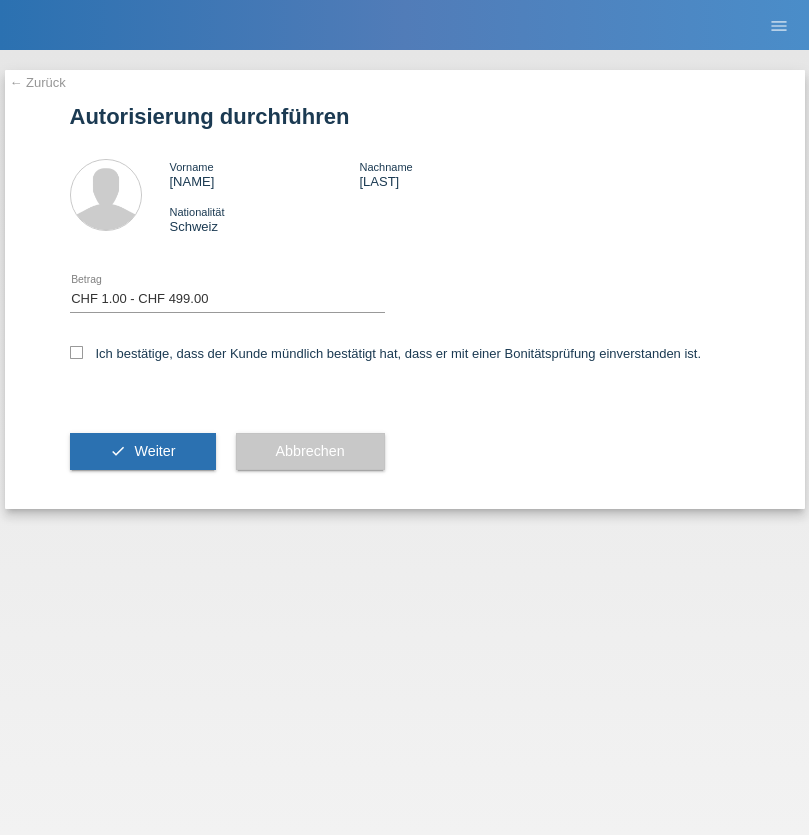 select on "1" 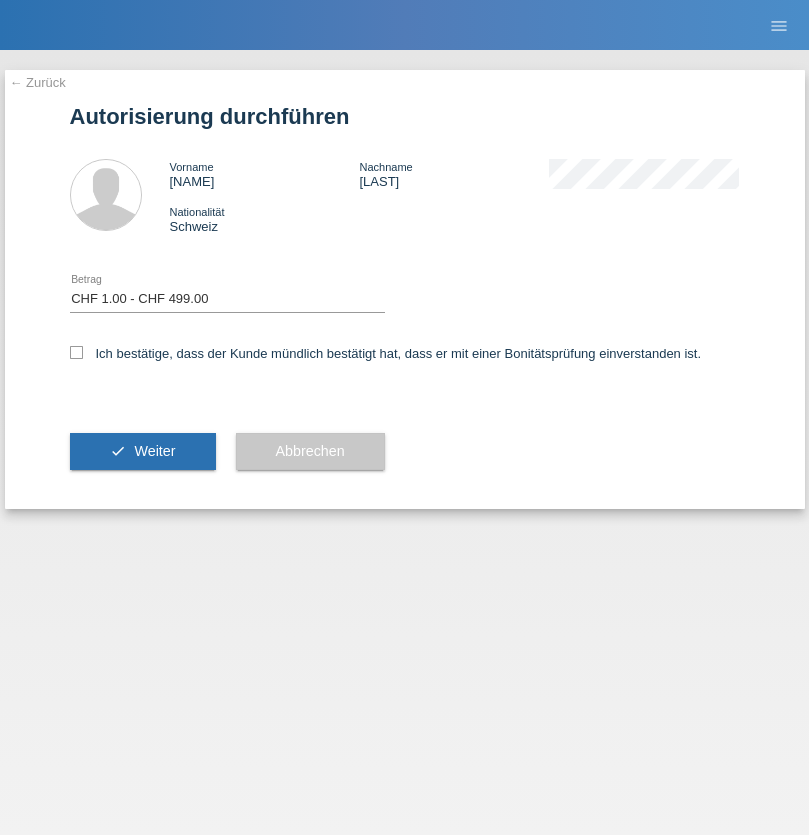 checkbox on "true" 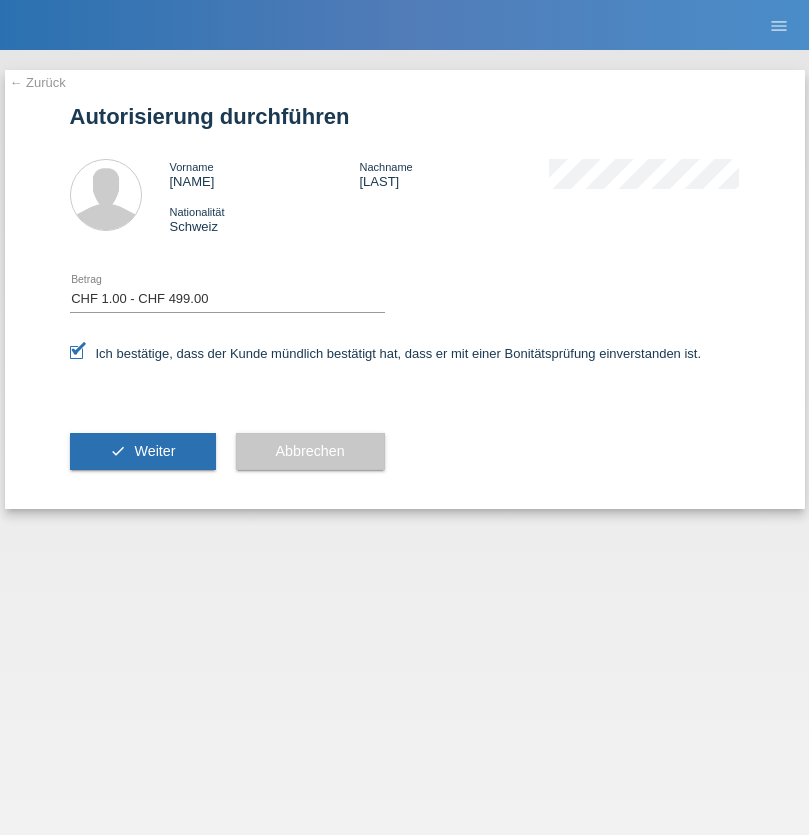 scroll, scrollTop: 0, scrollLeft: 0, axis: both 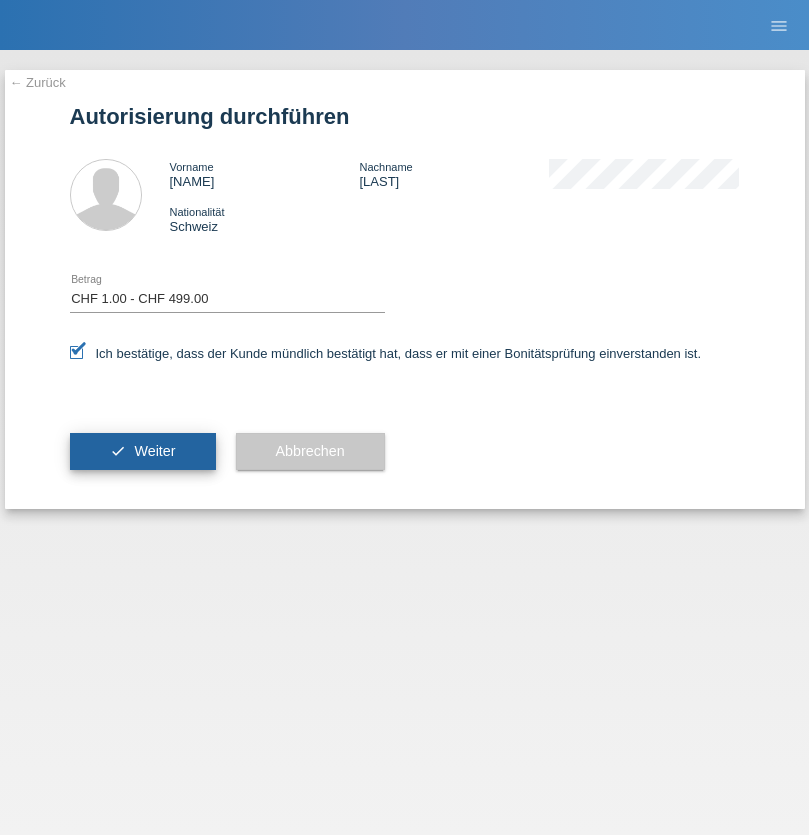 click on "Weiter" at bounding box center (154, 451) 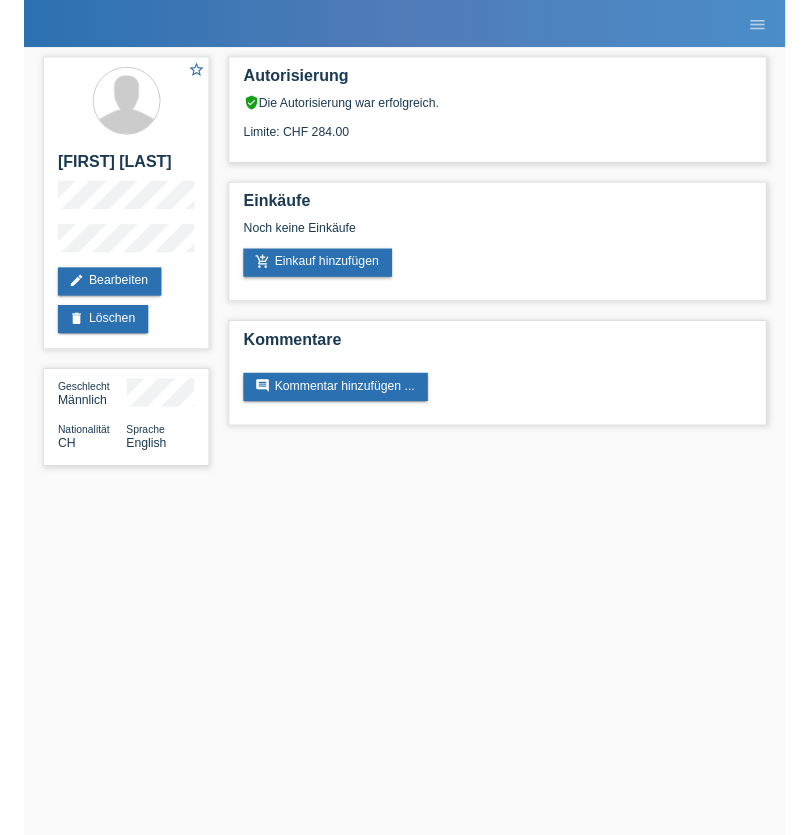 scroll, scrollTop: 0, scrollLeft: 0, axis: both 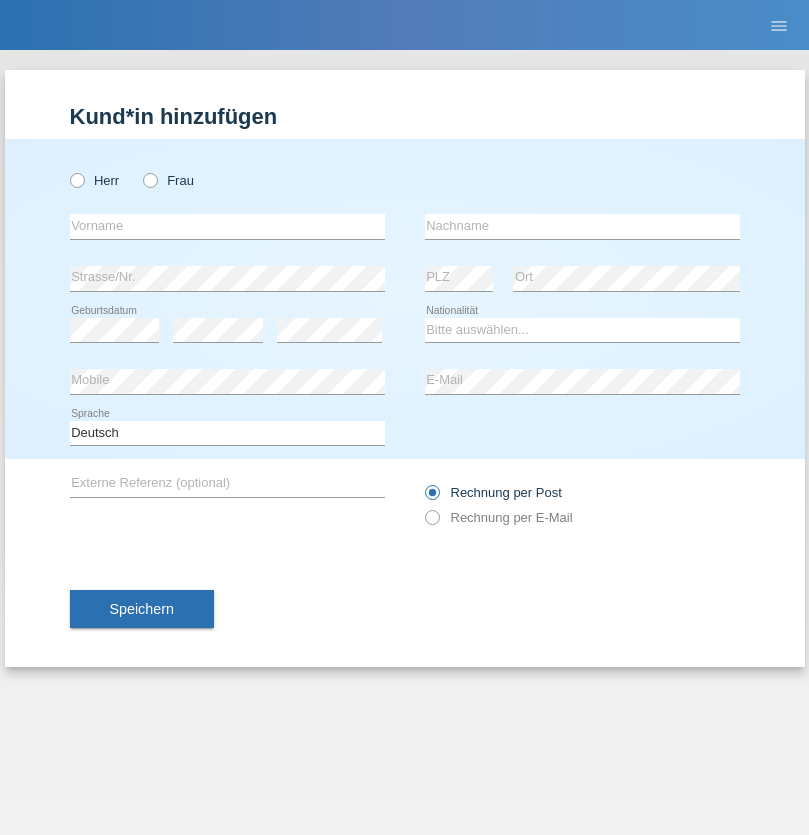 radio on "true" 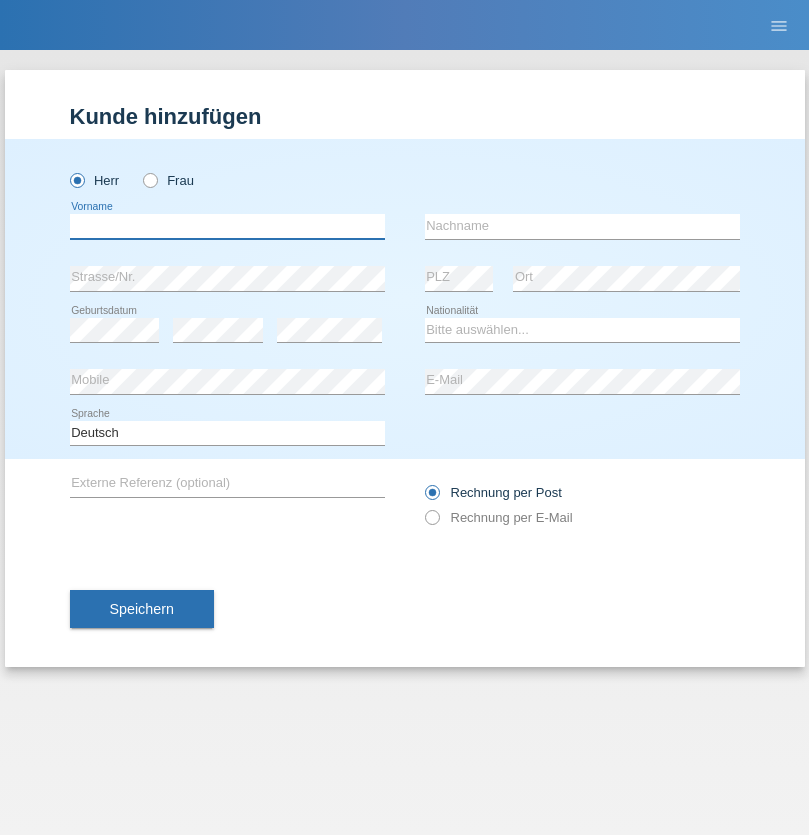 click at bounding box center [227, 226] 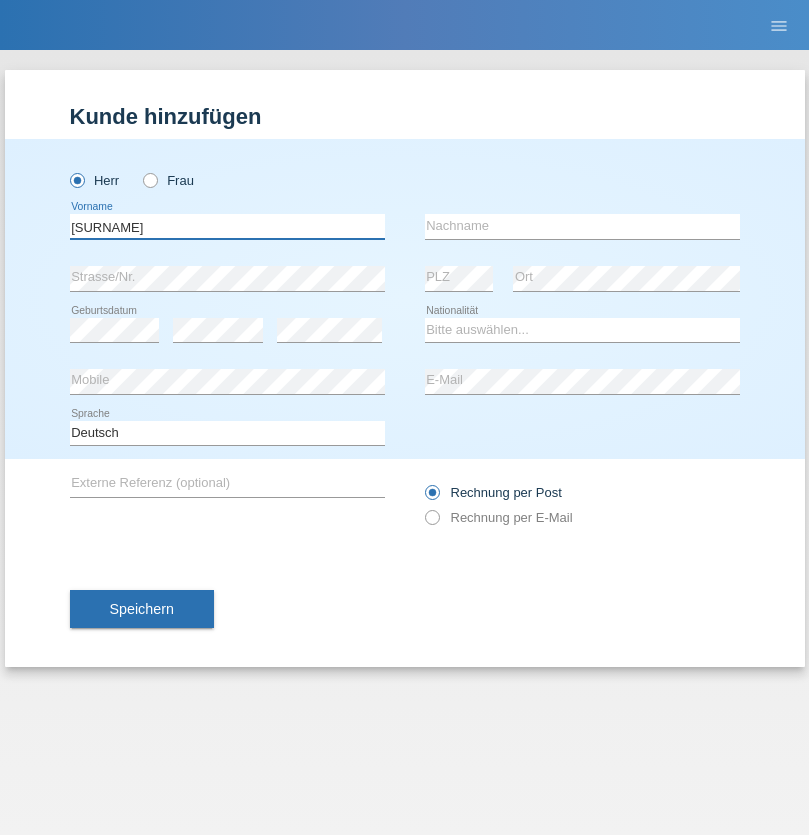 type on "[NAME]" 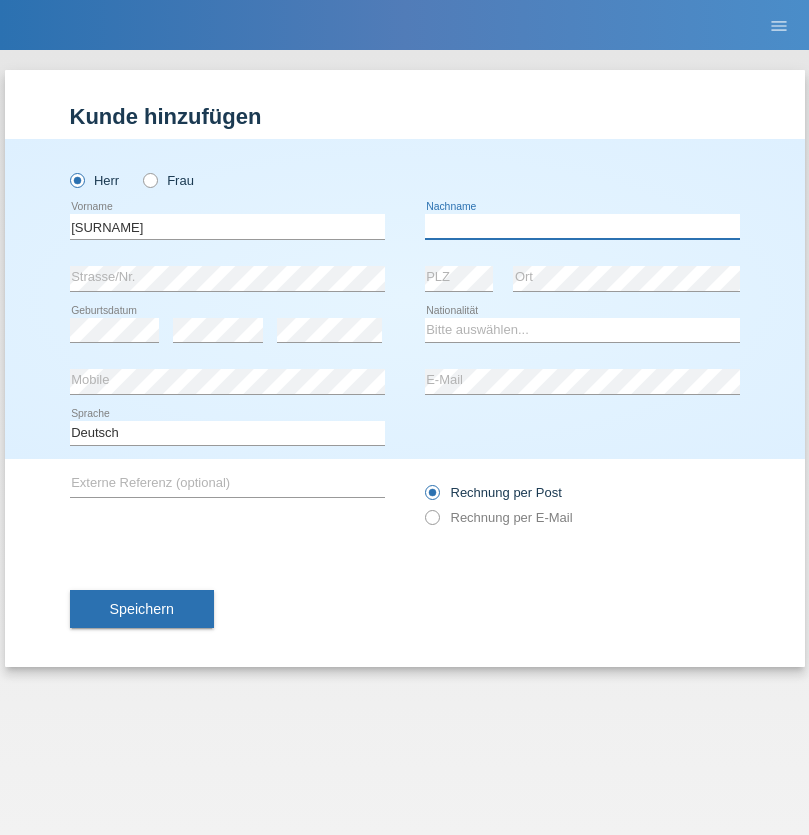 click at bounding box center (582, 226) 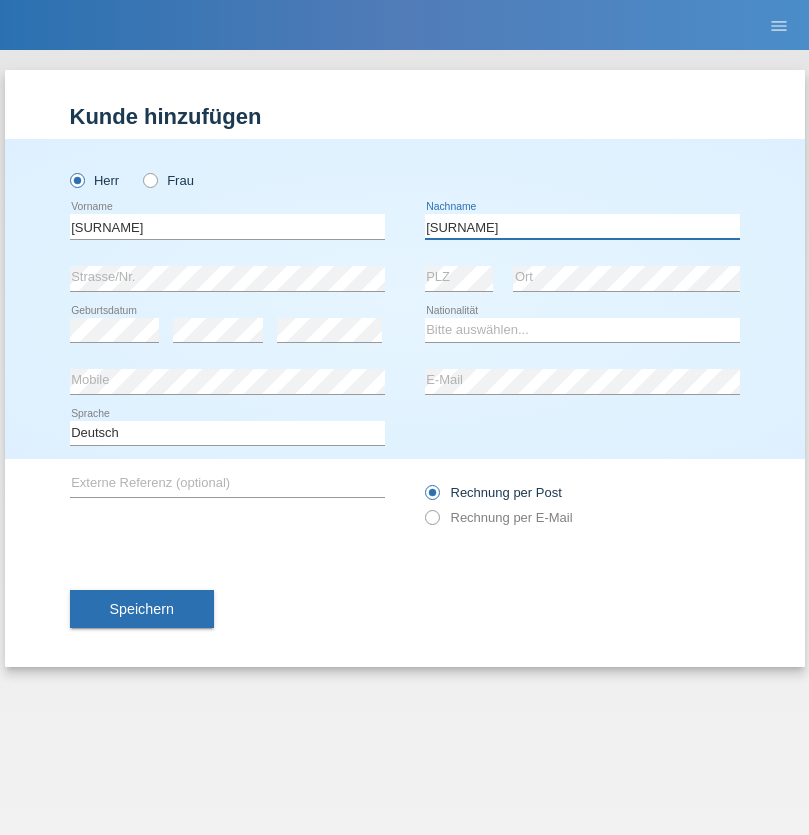 type on "[LAST]" 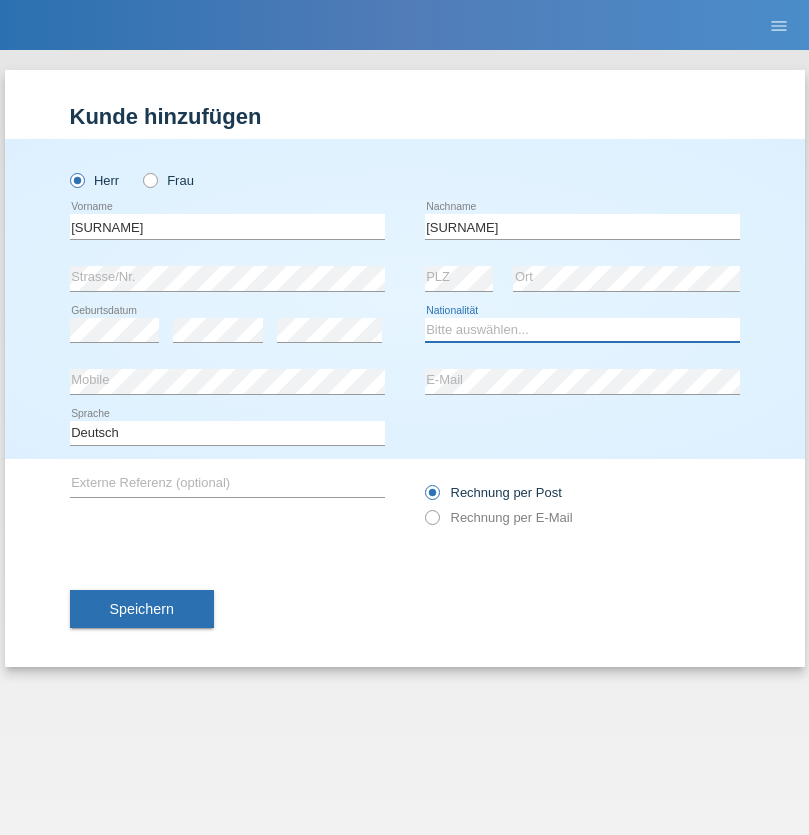 select on "CH" 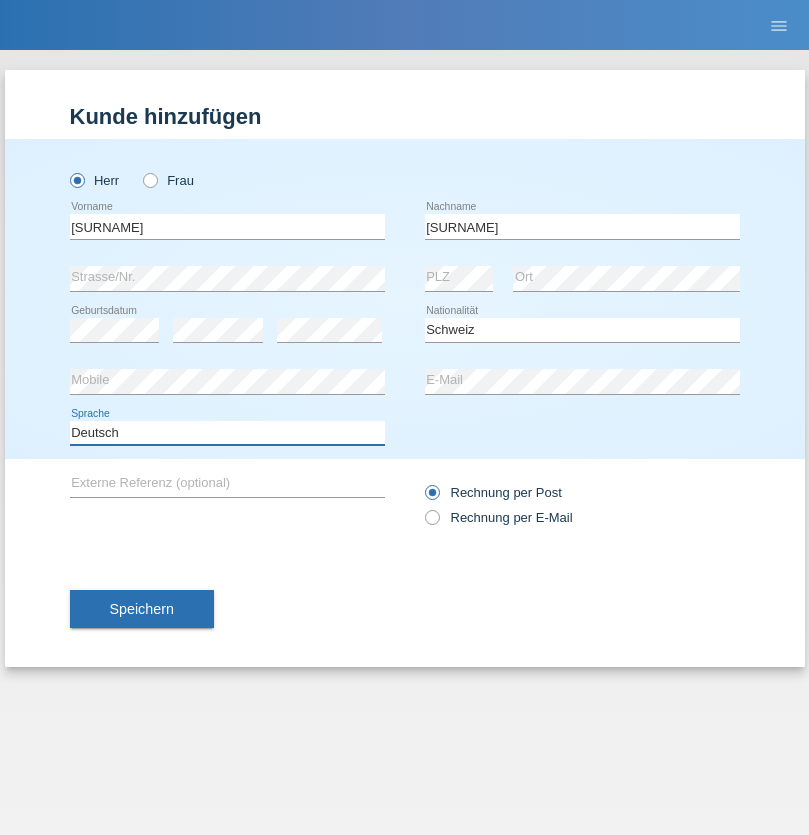 select on "en" 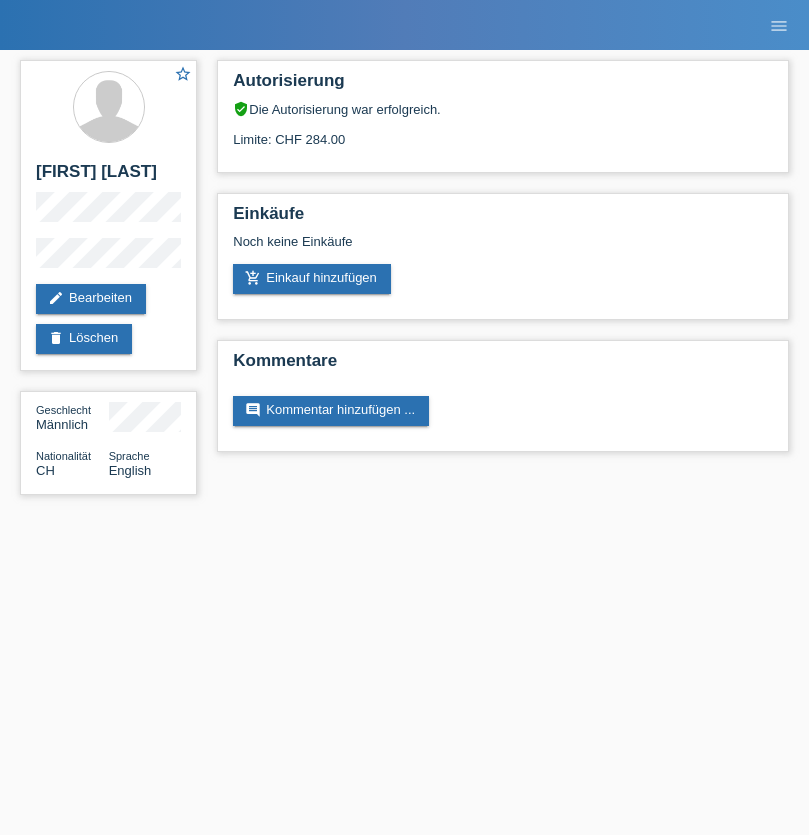 scroll, scrollTop: 0, scrollLeft: 0, axis: both 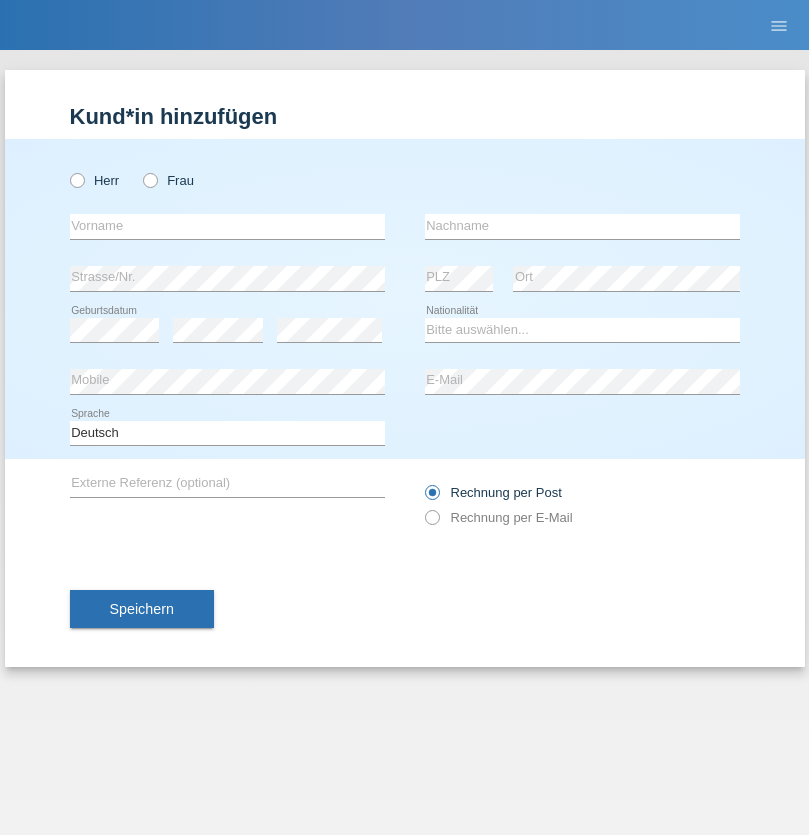 radio on "true" 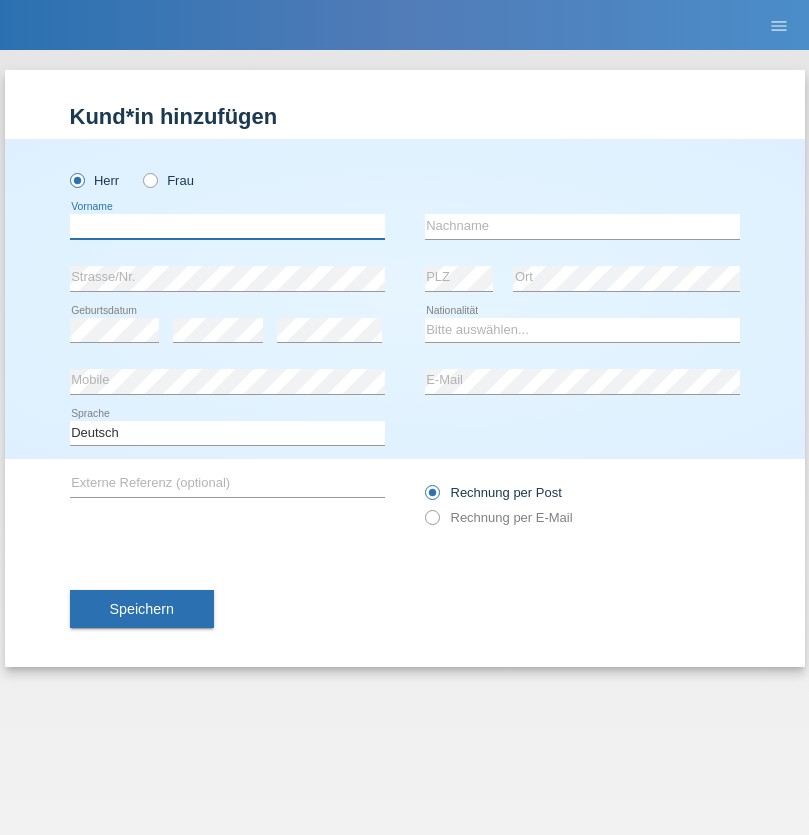 click at bounding box center (227, 226) 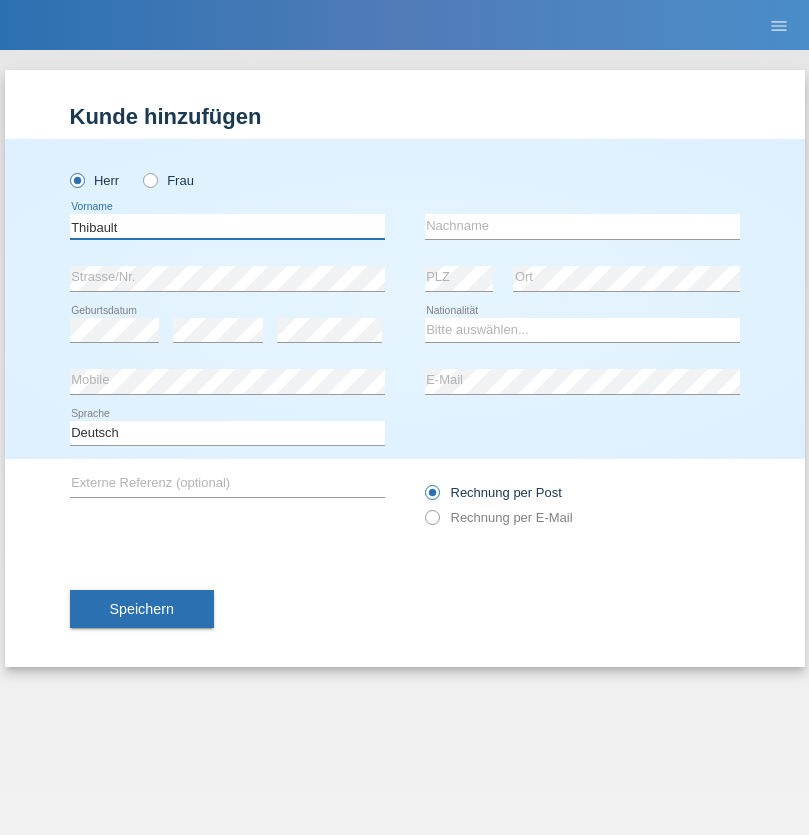 type on "Thibault" 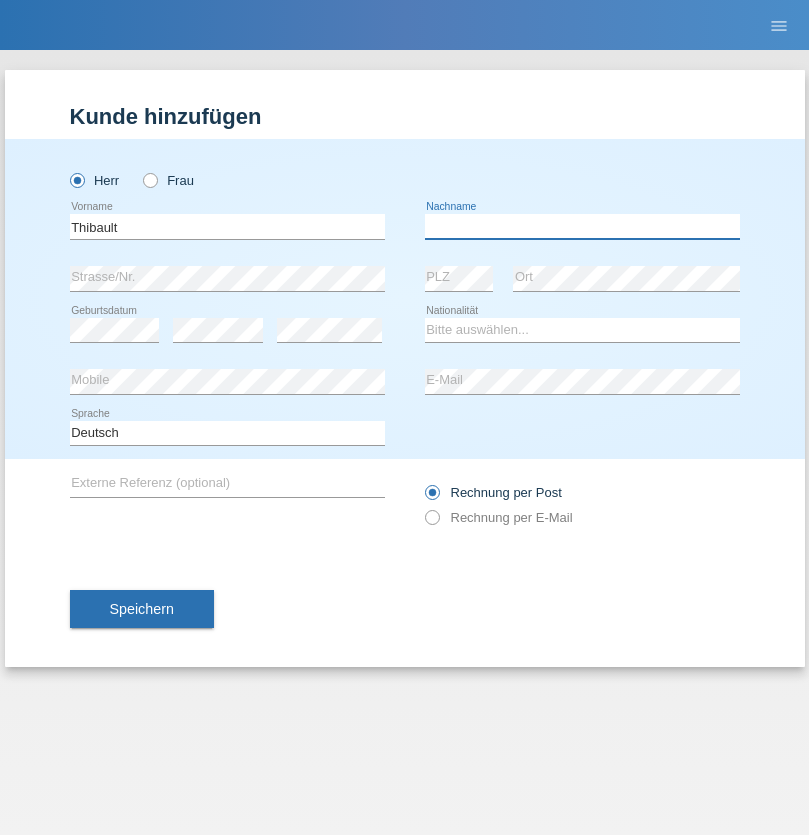 click at bounding box center (582, 226) 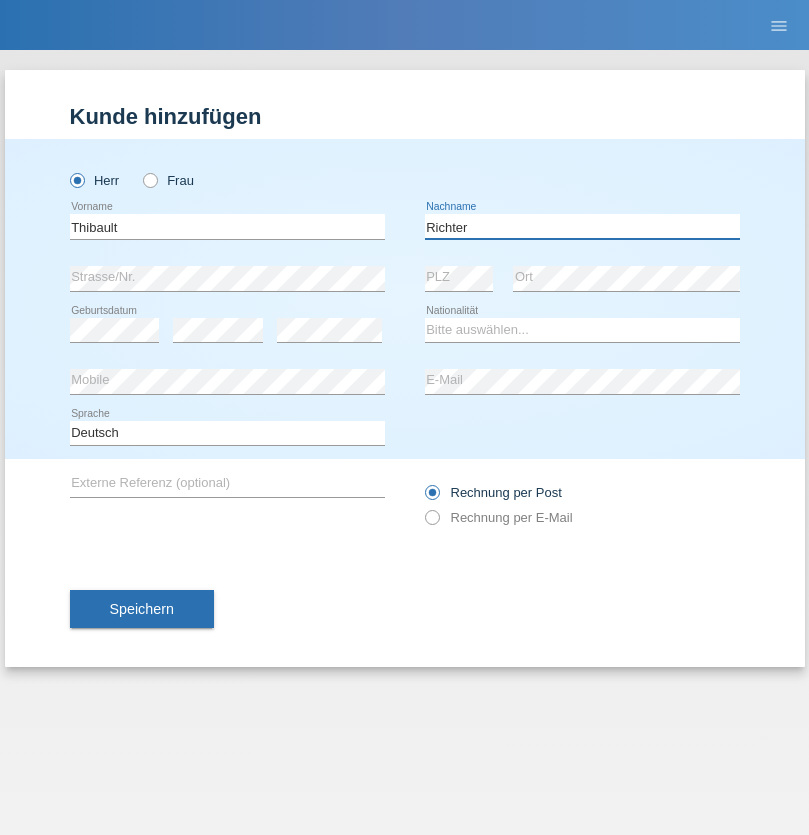 type on "Richter" 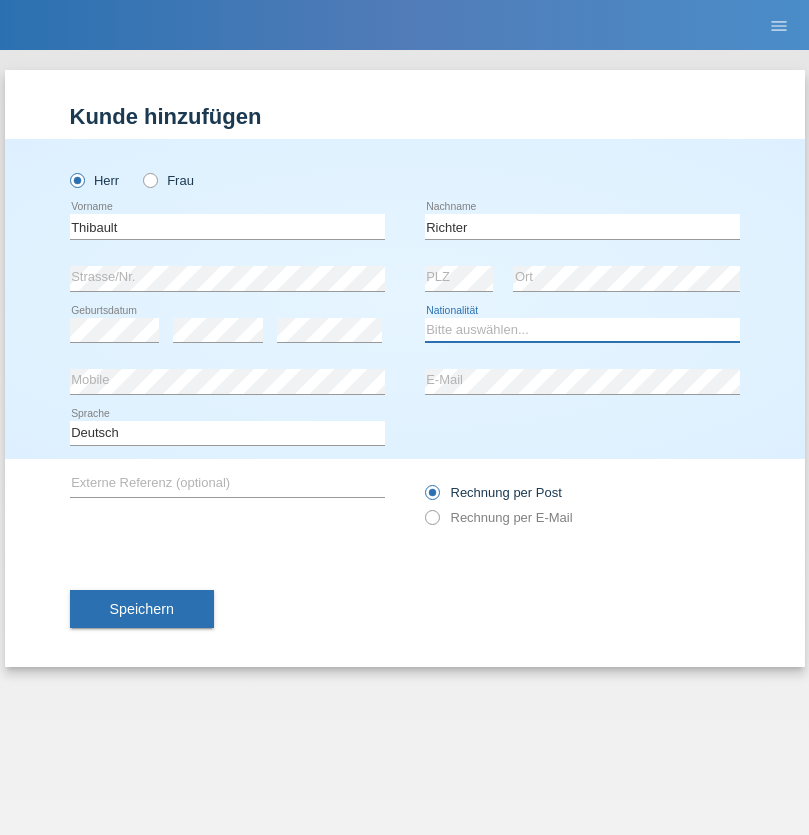 select on "CH" 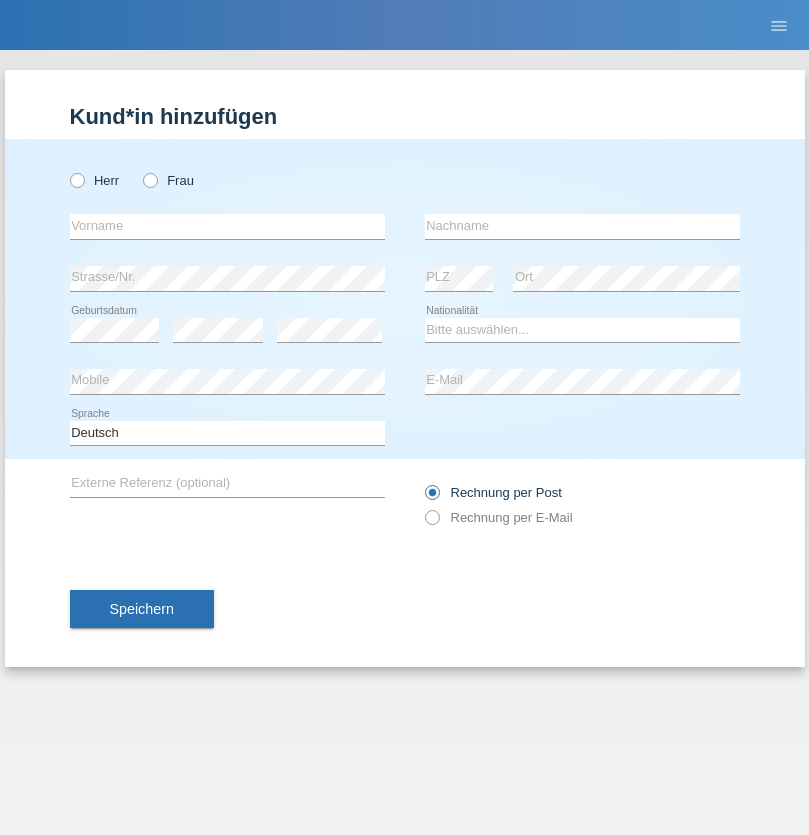 scroll, scrollTop: 0, scrollLeft: 0, axis: both 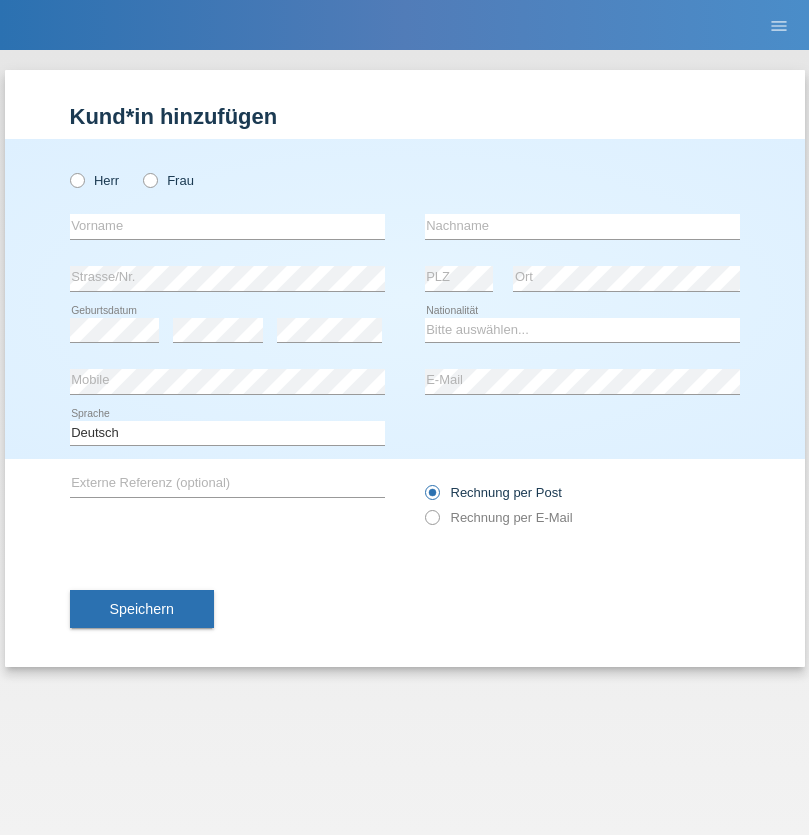 radio on "true" 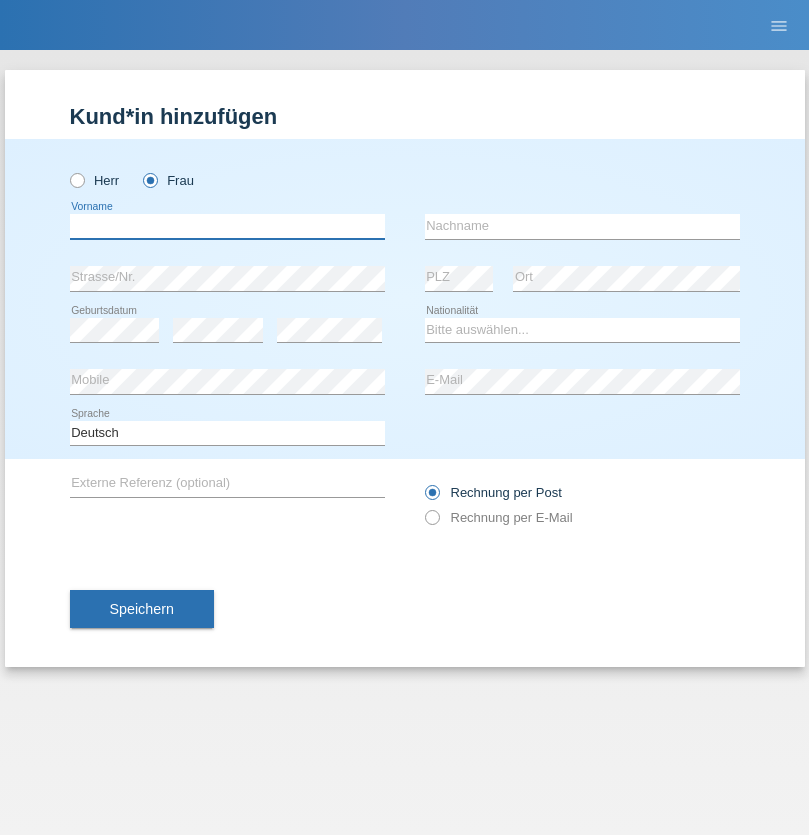 click at bounding box center [227, 226] 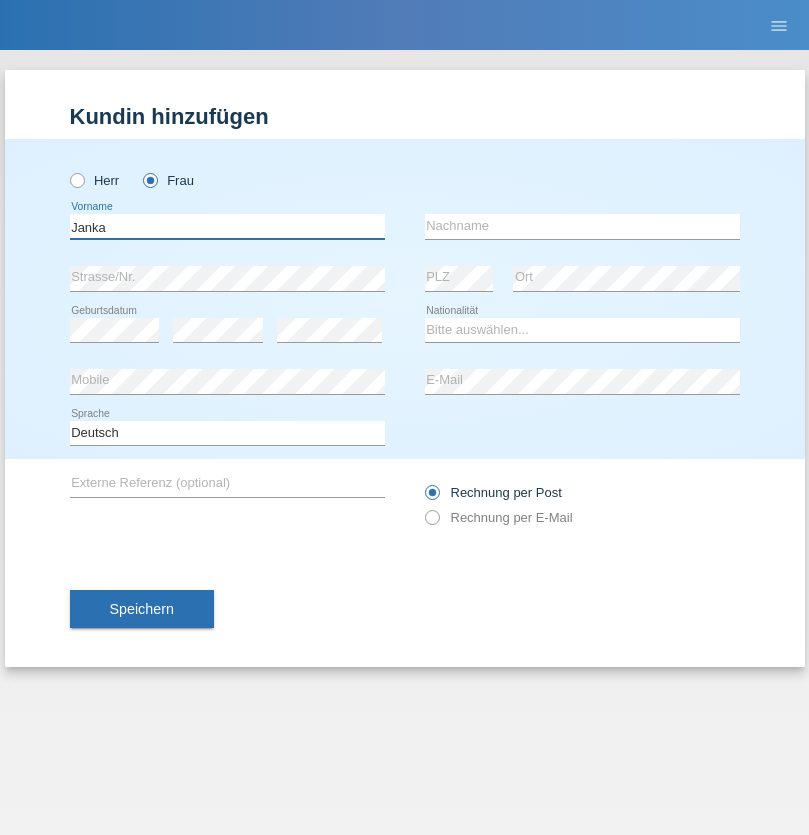 type on "Janka" 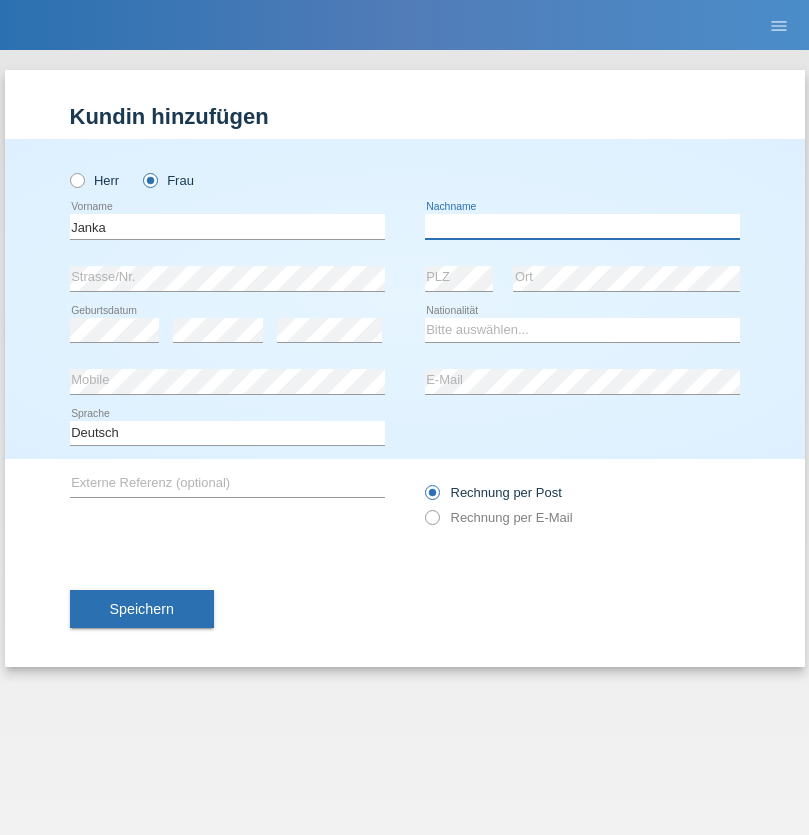 click at bounding box center (582, 226) 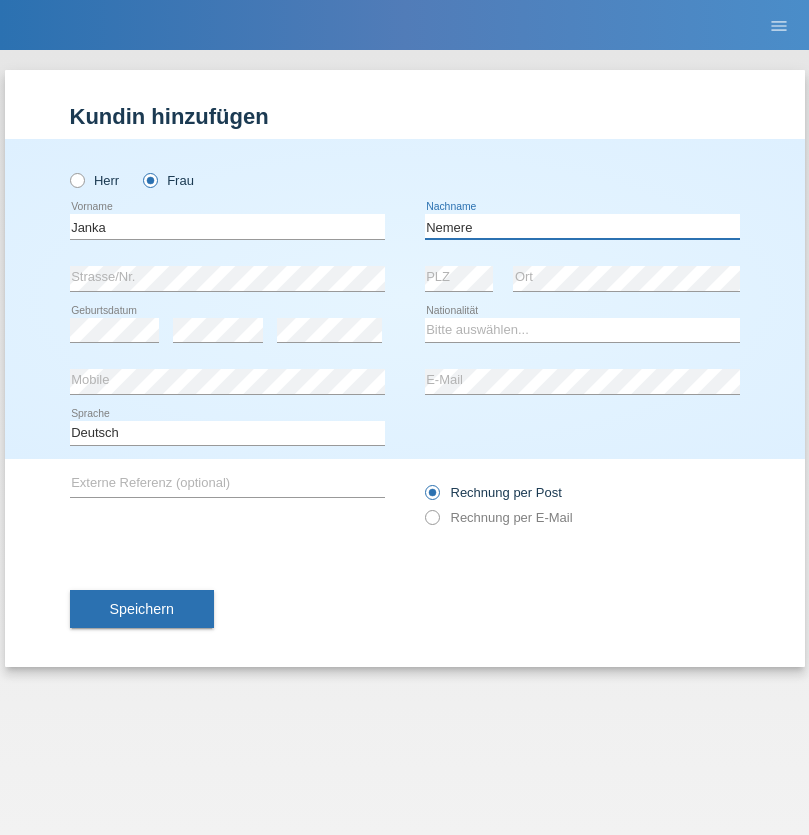 type on "Nemere" 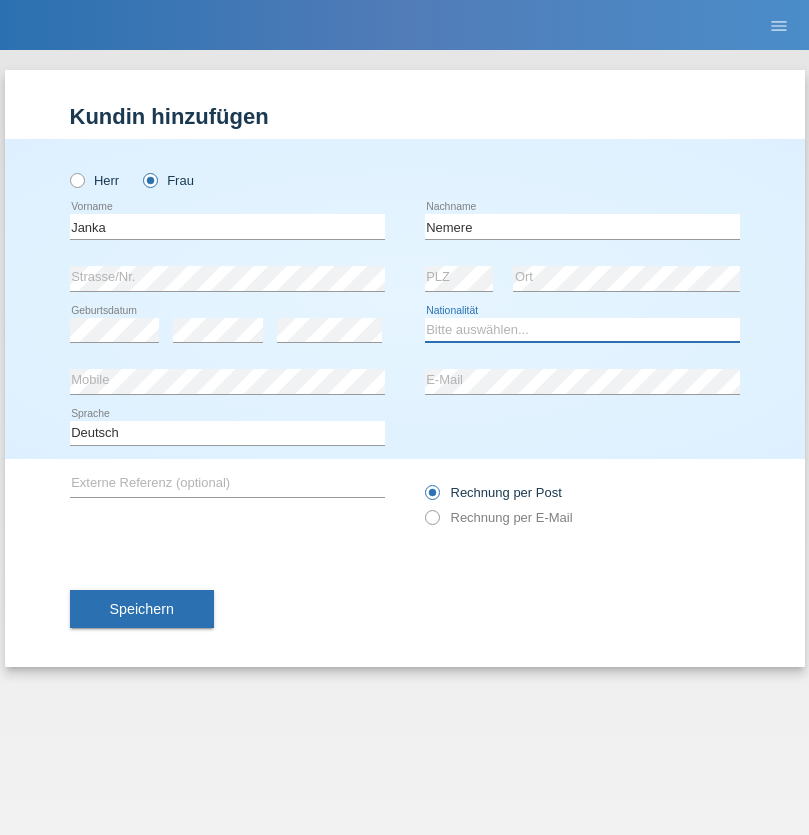 select on "HU" 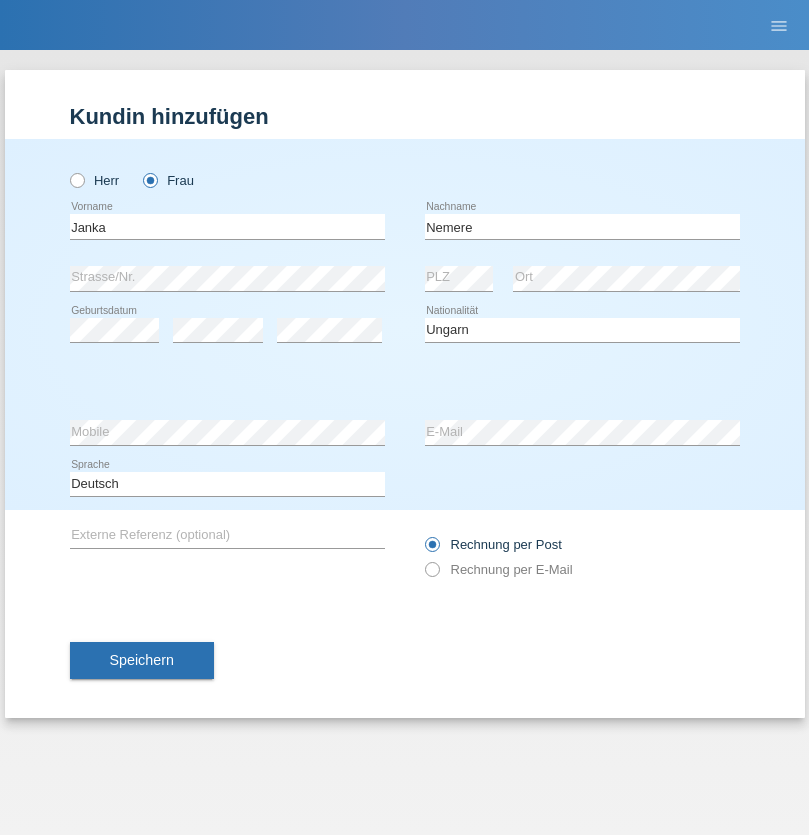 select on "C" 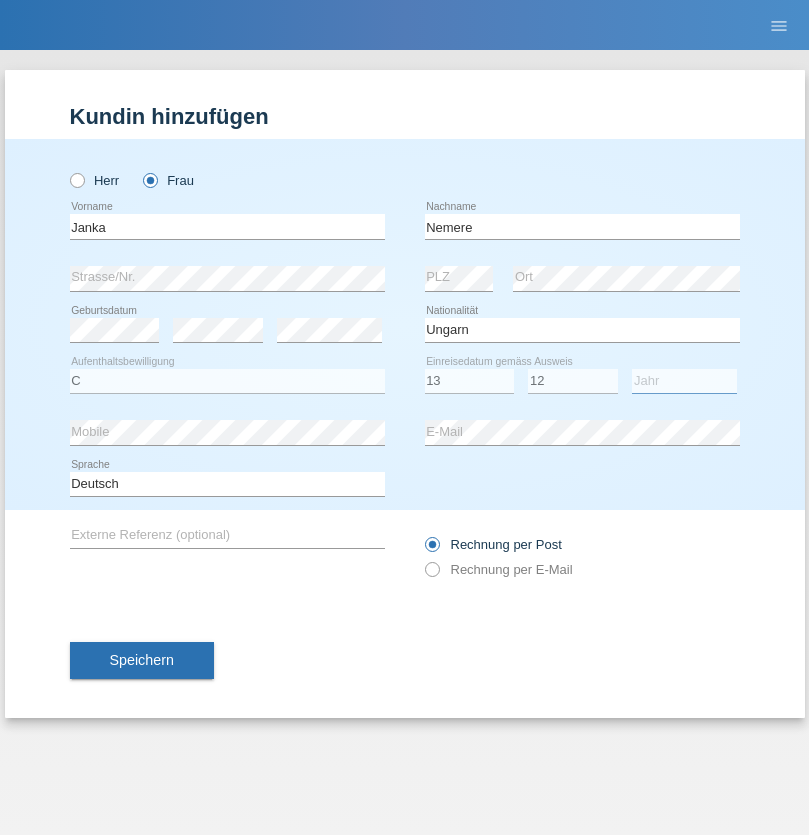 select on "2021" 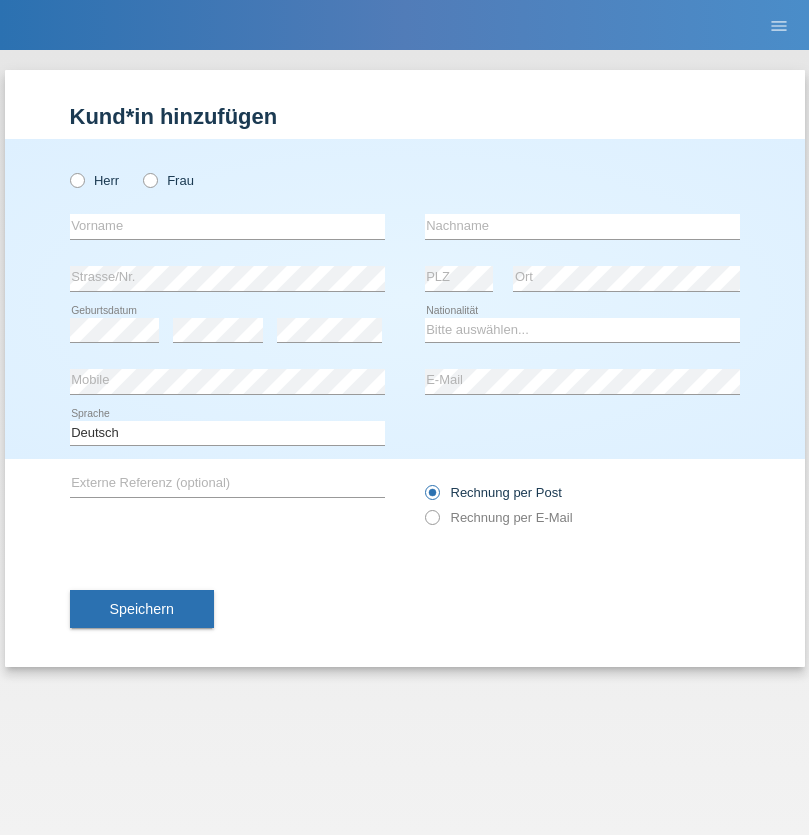 scroll, scrollTop: 0, scrollLeft: 0, axis: both 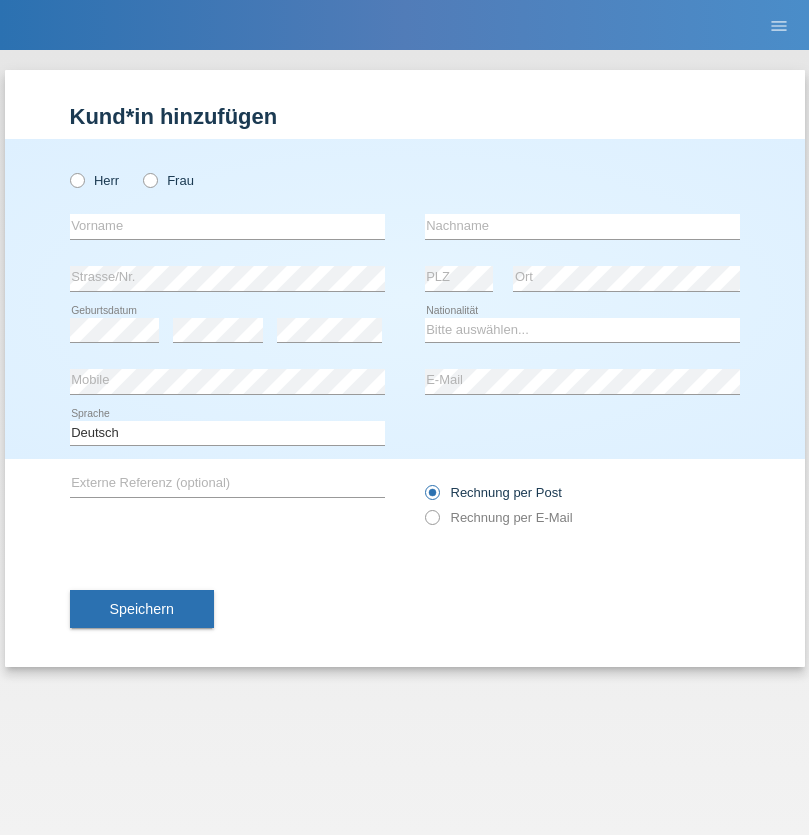 radio on "true" 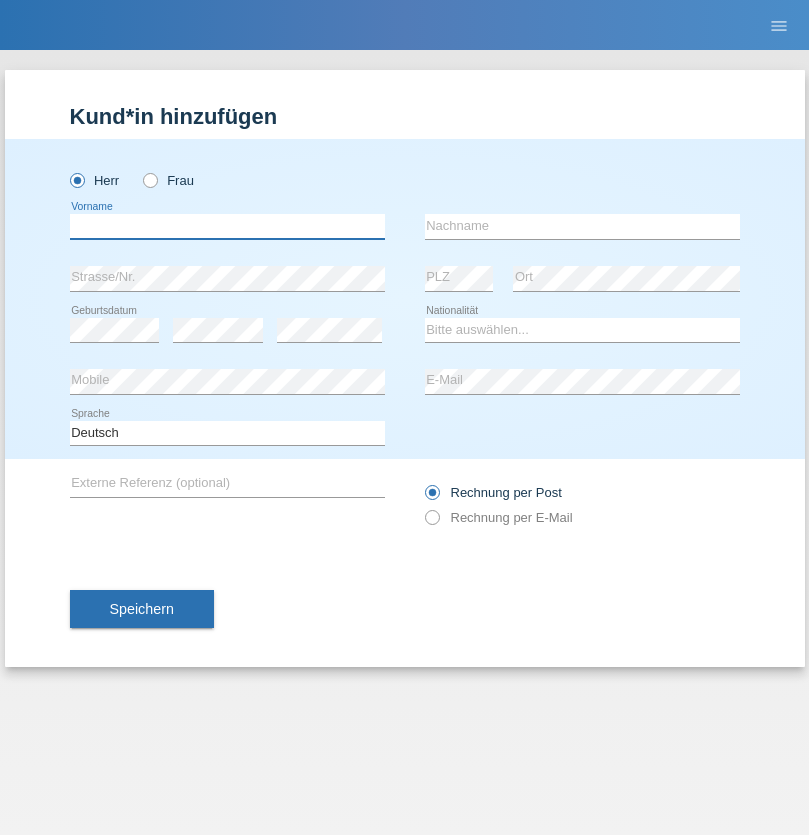 click at bounding box center [227, 226] 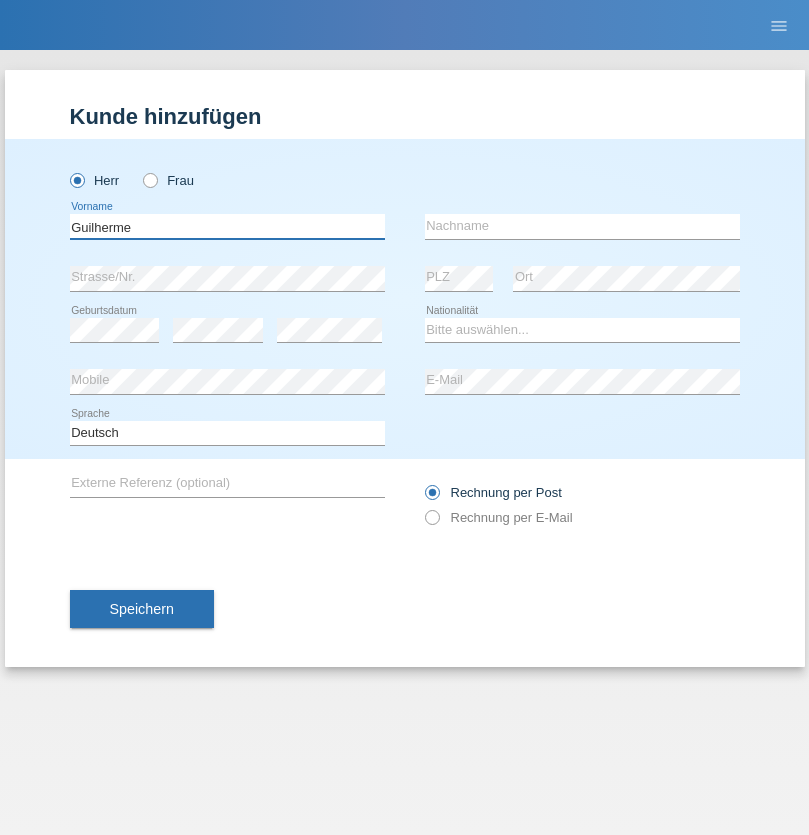 type on "Guilherme" 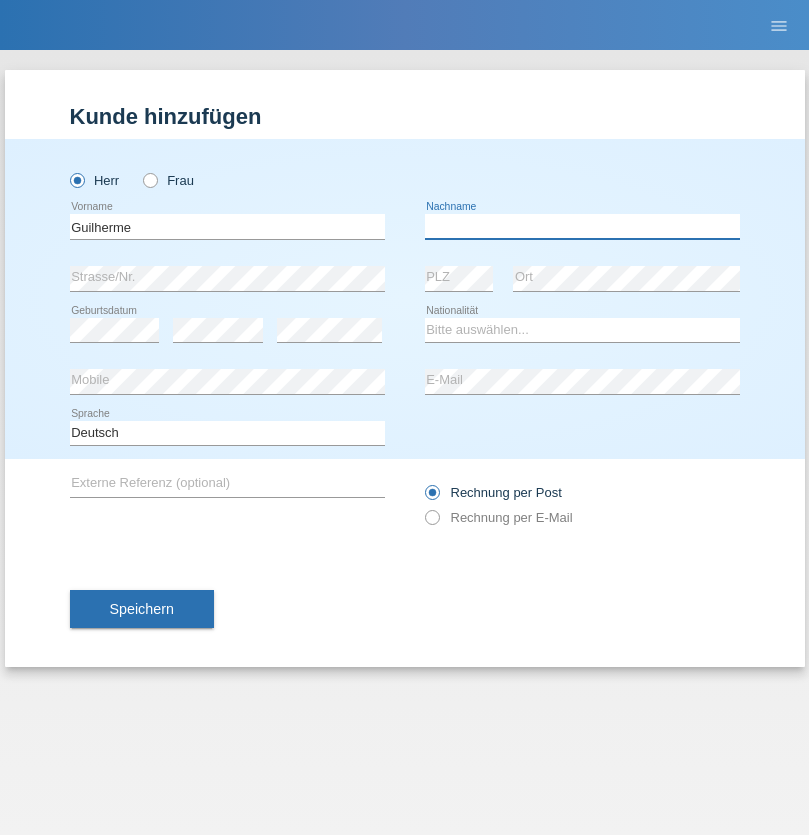 click at bounding box center [582, 226] 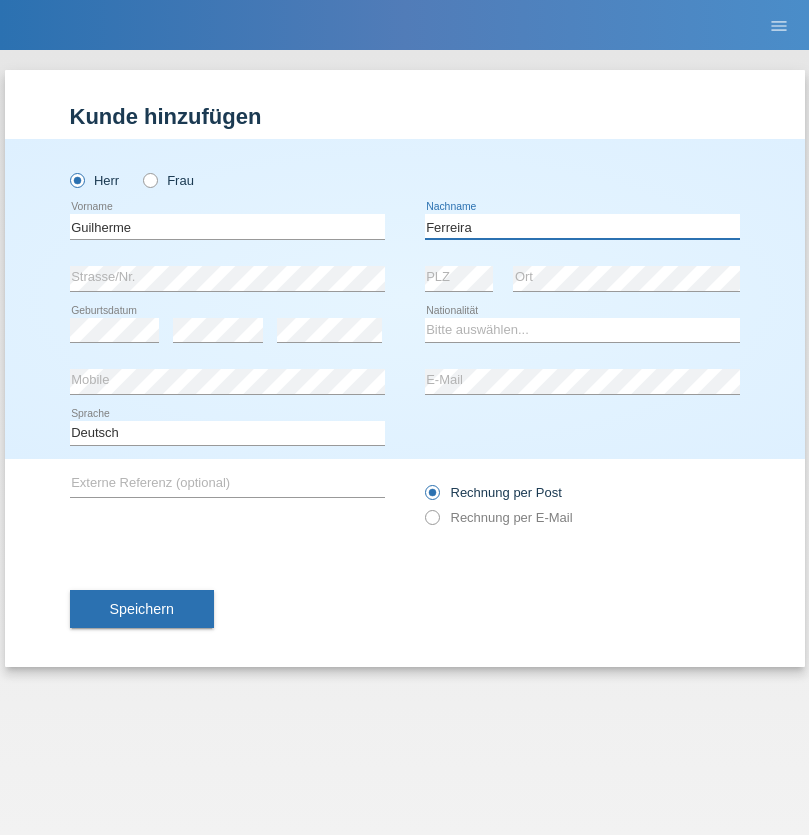 type on "Ferreira" 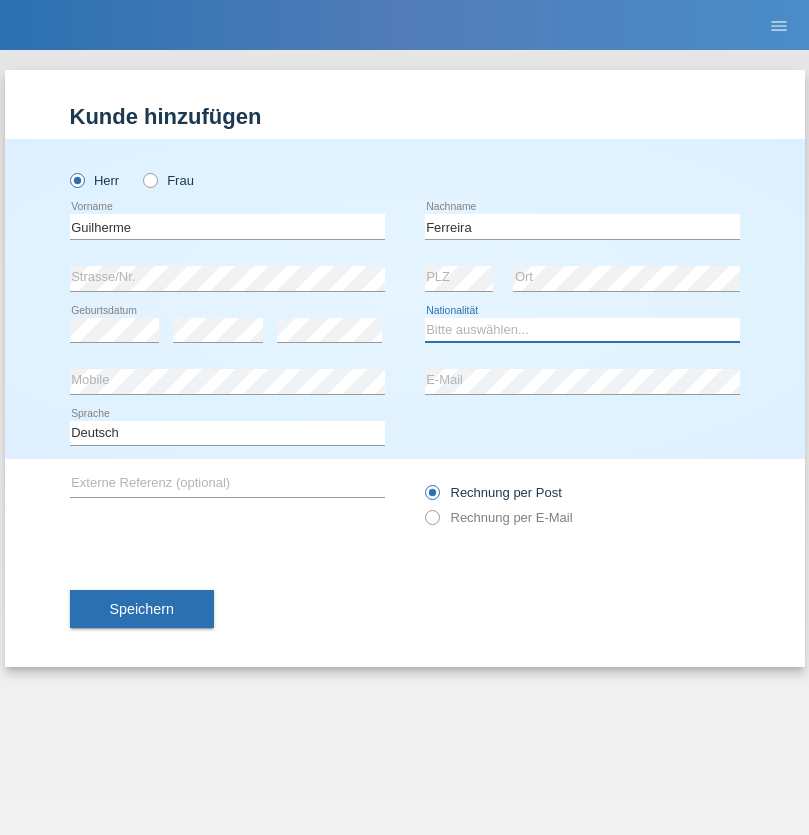 select on "PT" 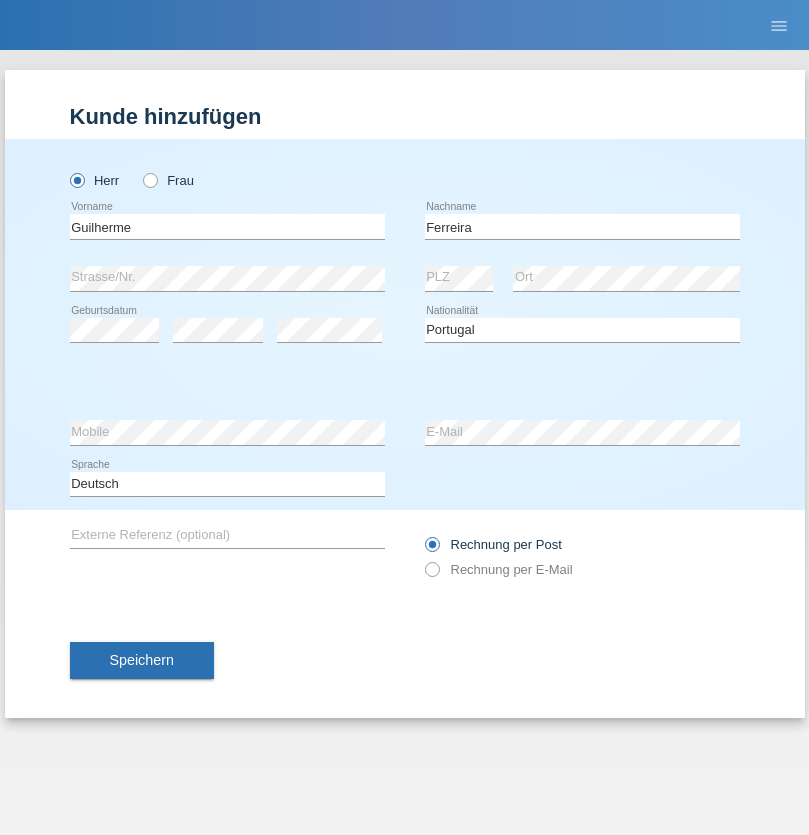 select on "C" 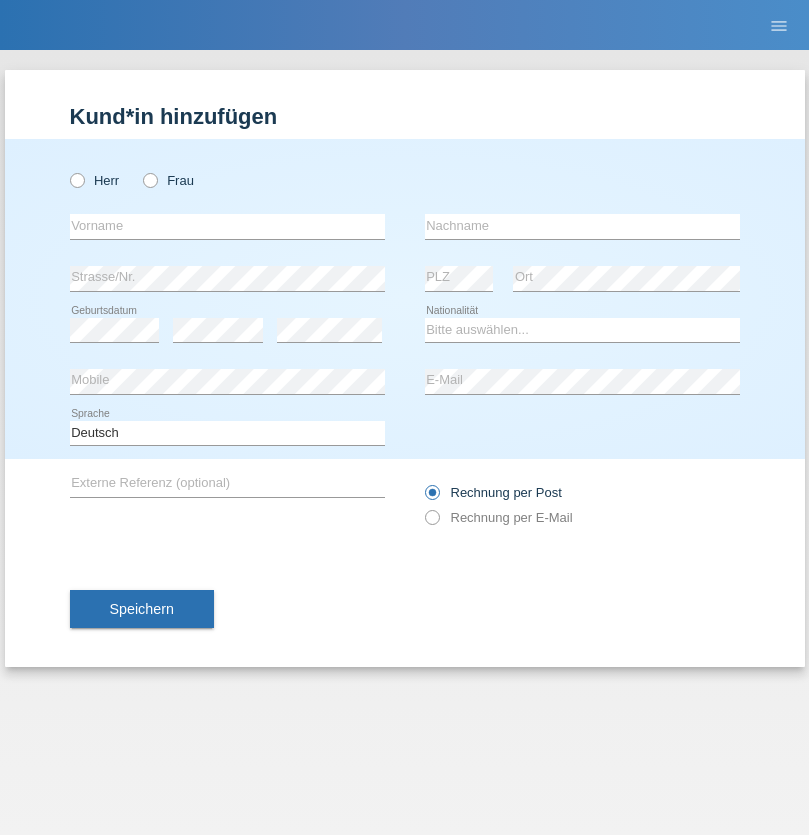 scroll, scrollTop: 0, scrollLeft: 0, axis: both 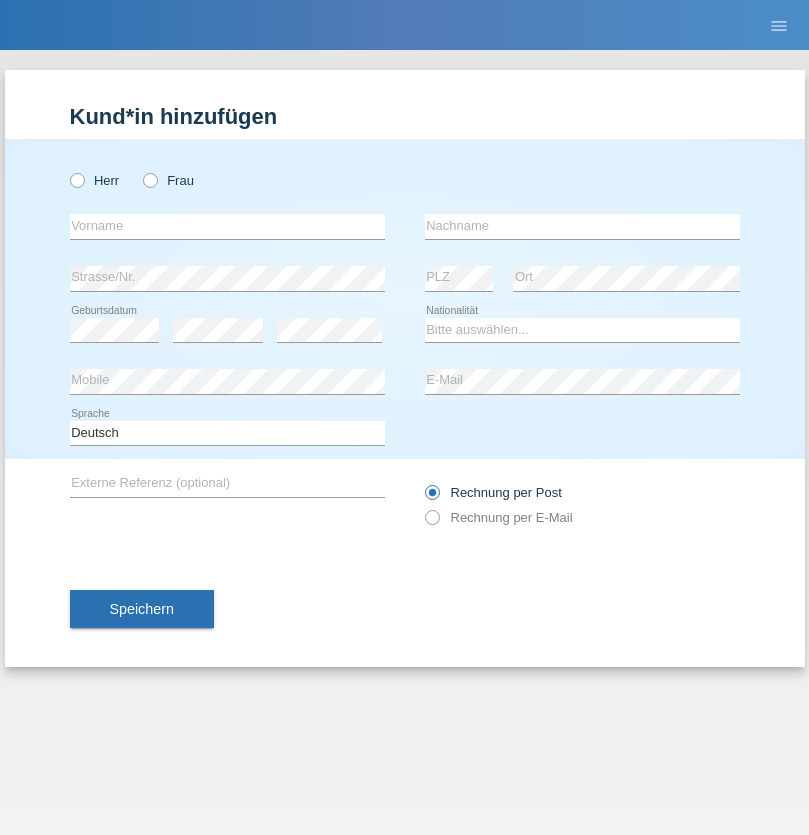 radio on "true" 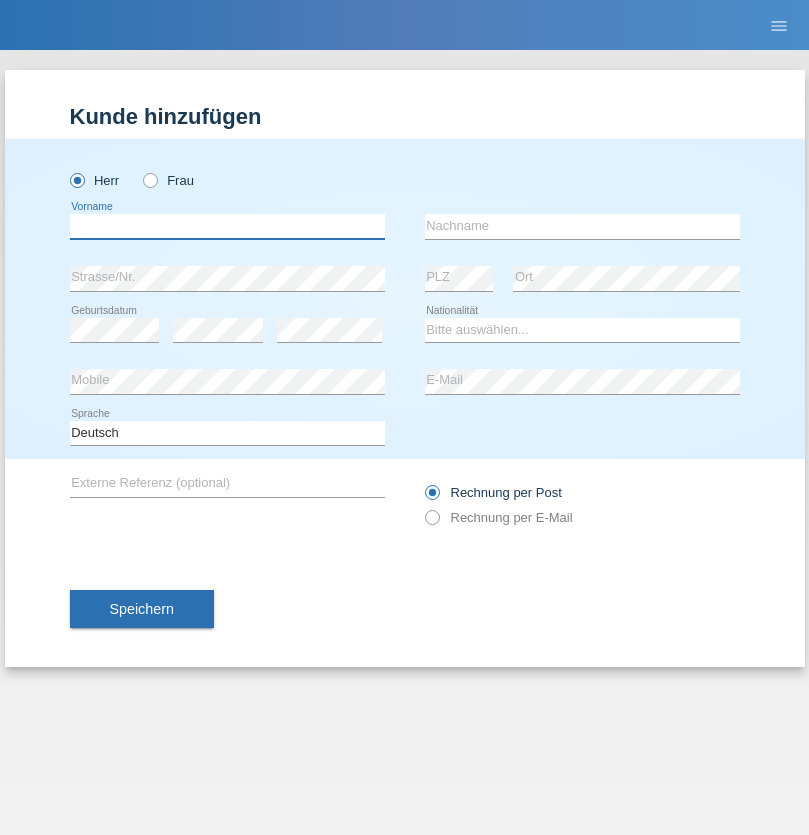 click at bounding box center (227, 226) 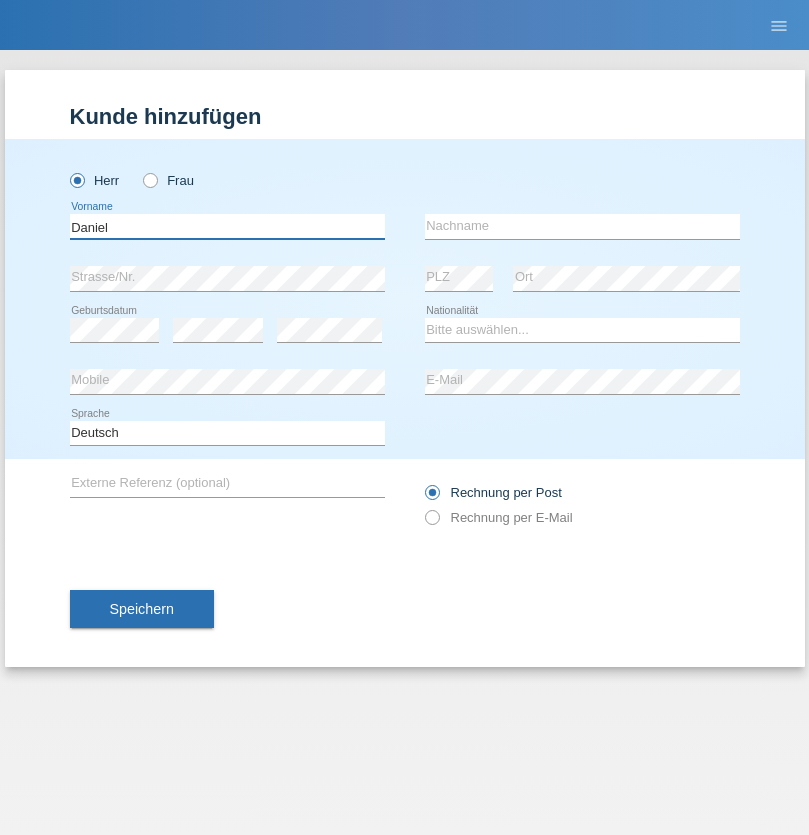 type on "Daniel" 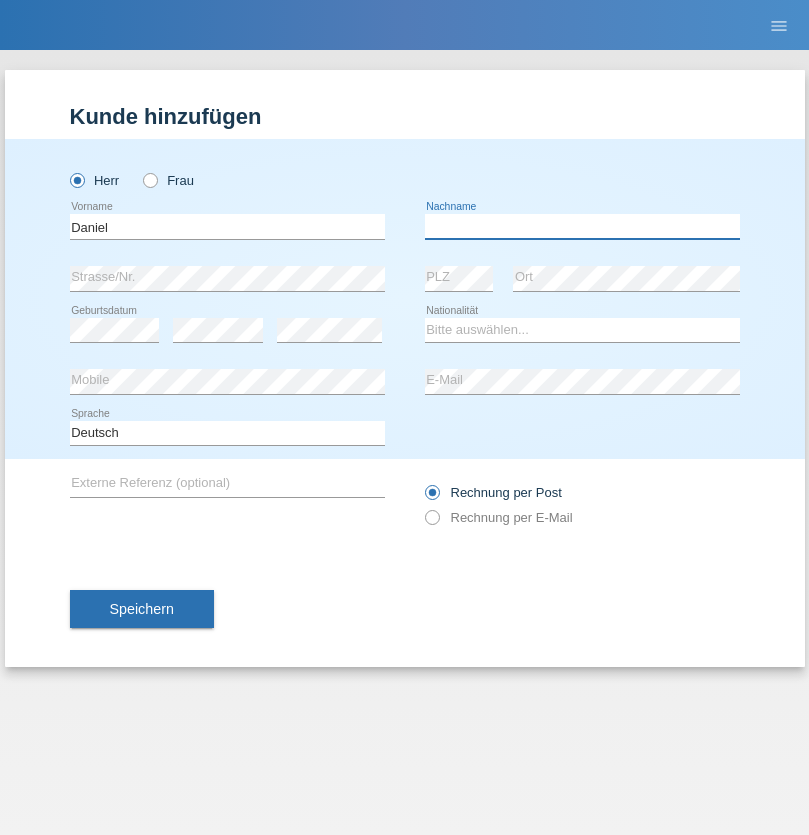 click at bounding box center [582, 226] 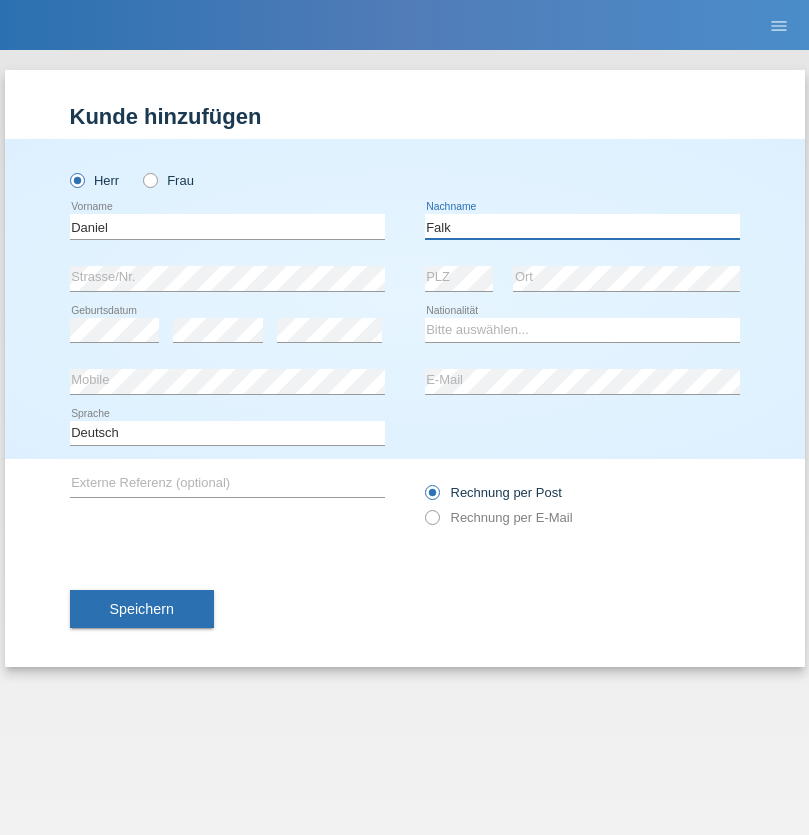 type on "Falk" 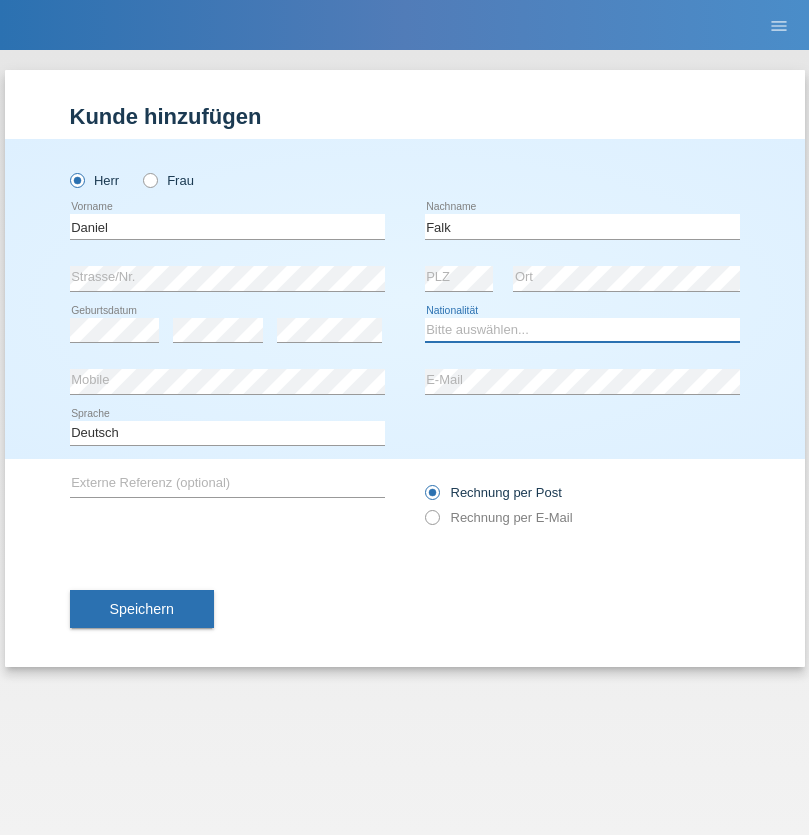 select on "CH" 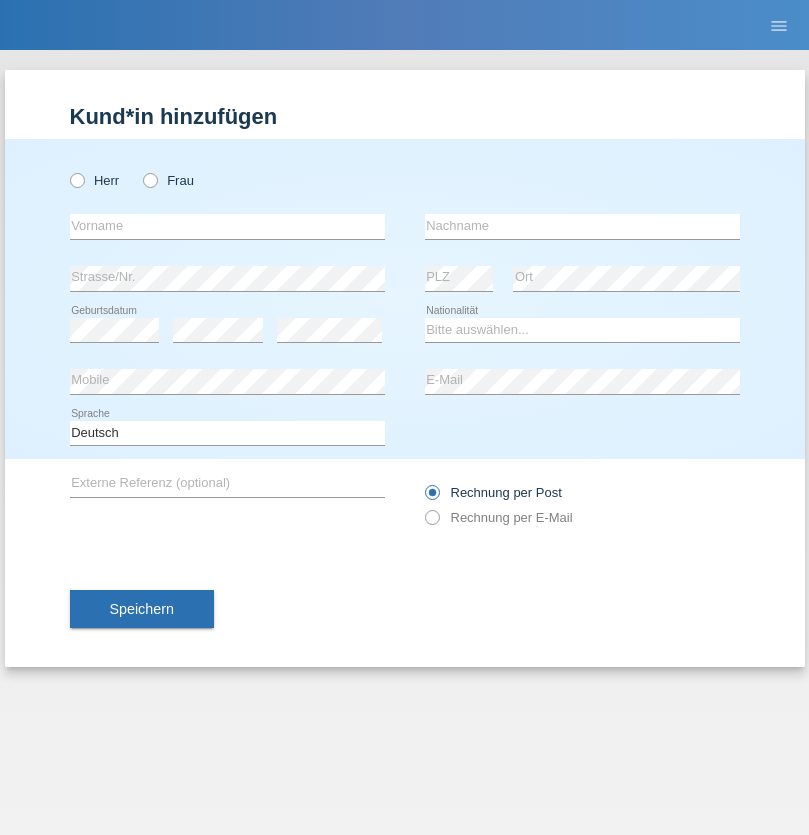 scroll, scrollTop: 0, scrollLeft: 0, axis: both 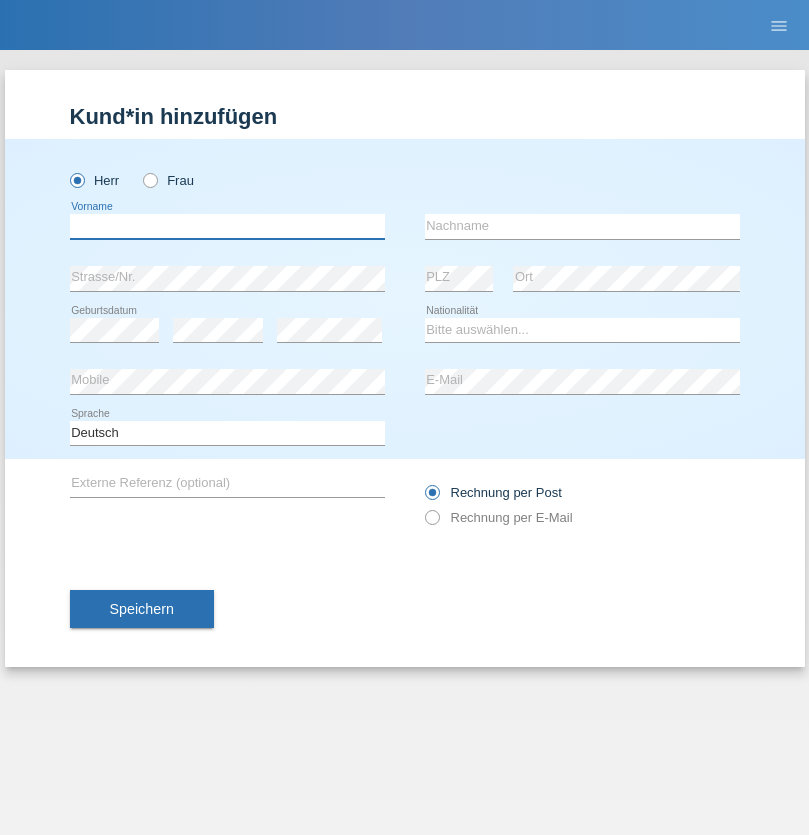click at bounding box center [227, 226] 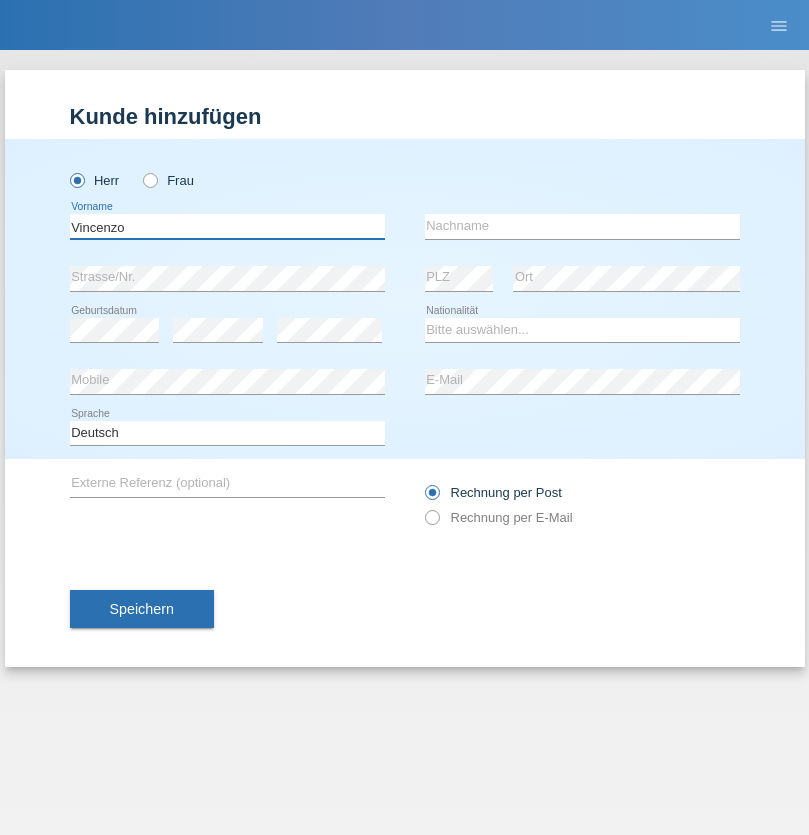 type on "Vincenzo" 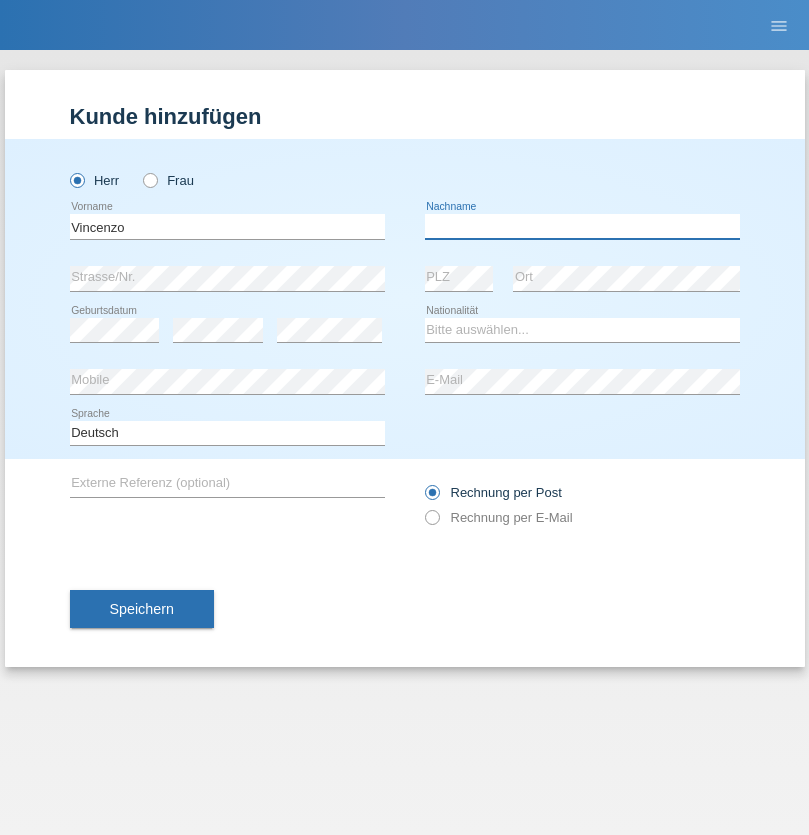click at bounding box center [582, 226] 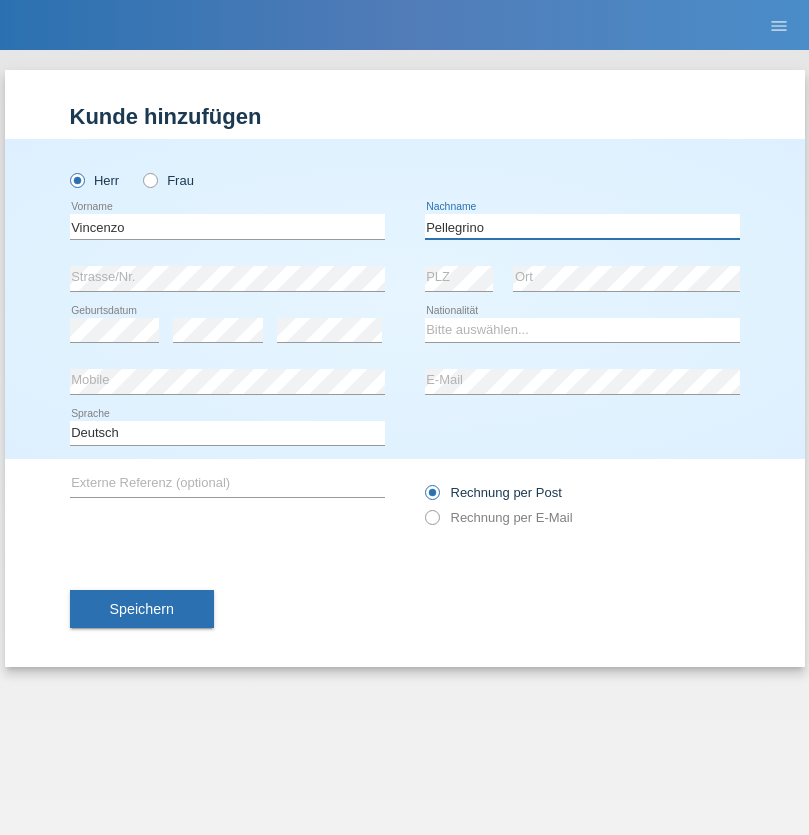 type on "Pellegrino" 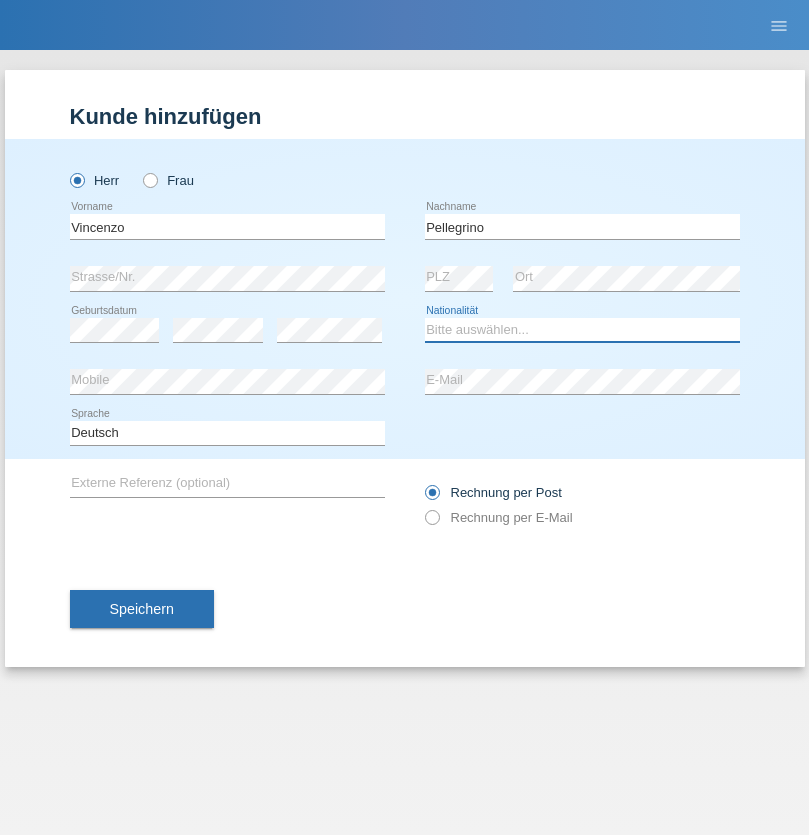 select on "IT" 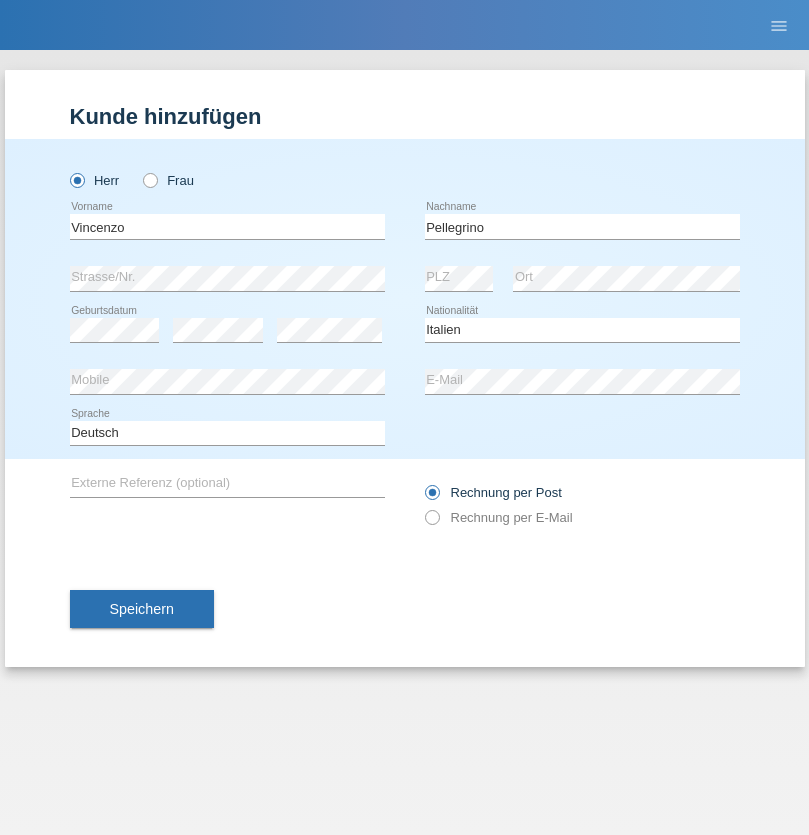 select on "C" 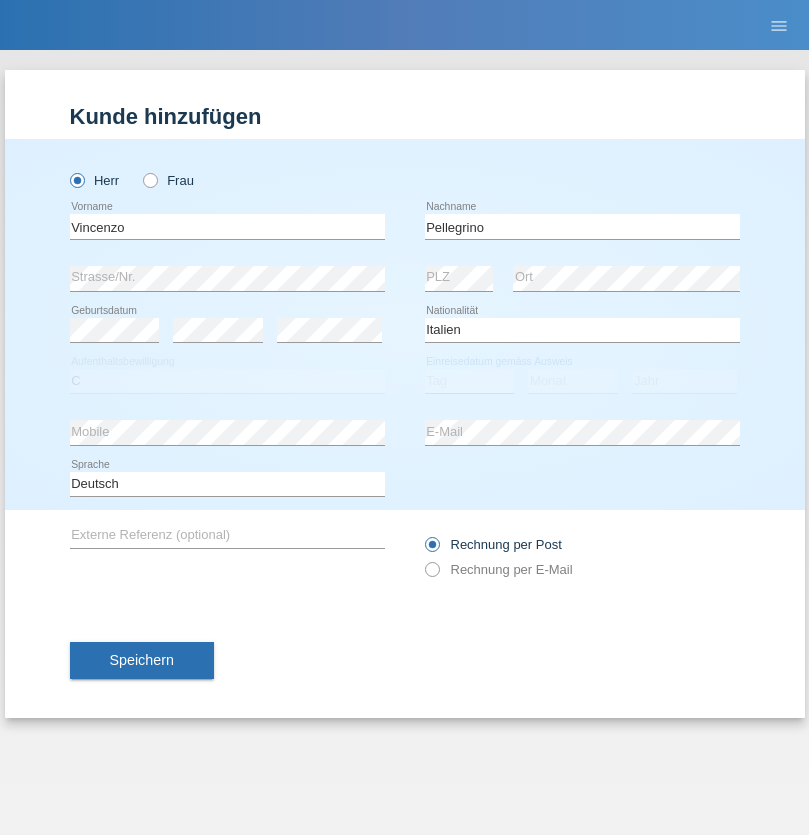 select on "07" 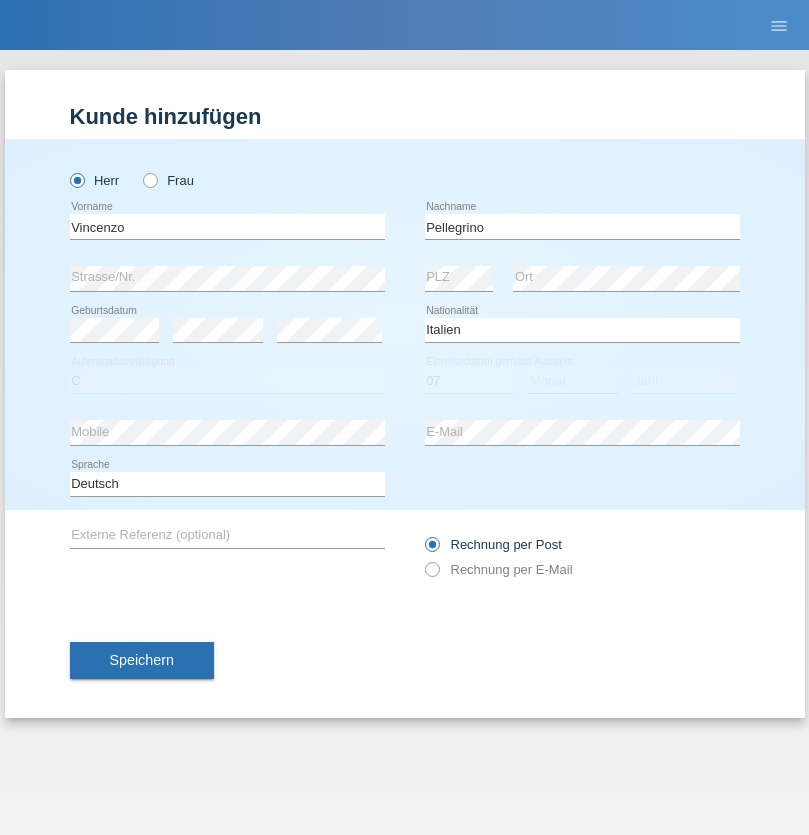 select on "07" 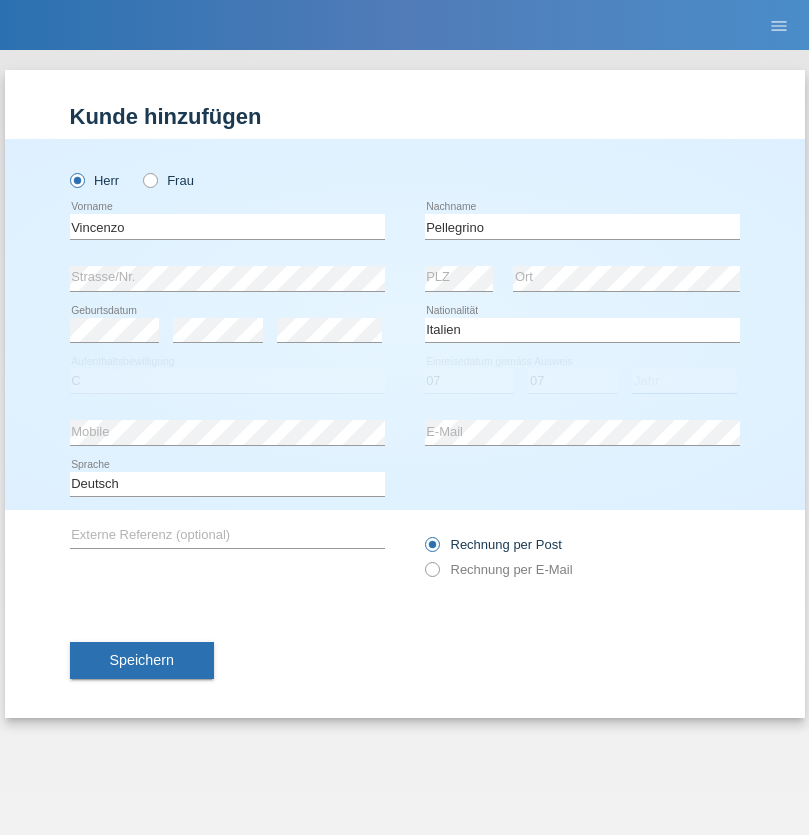 select on "2021" 